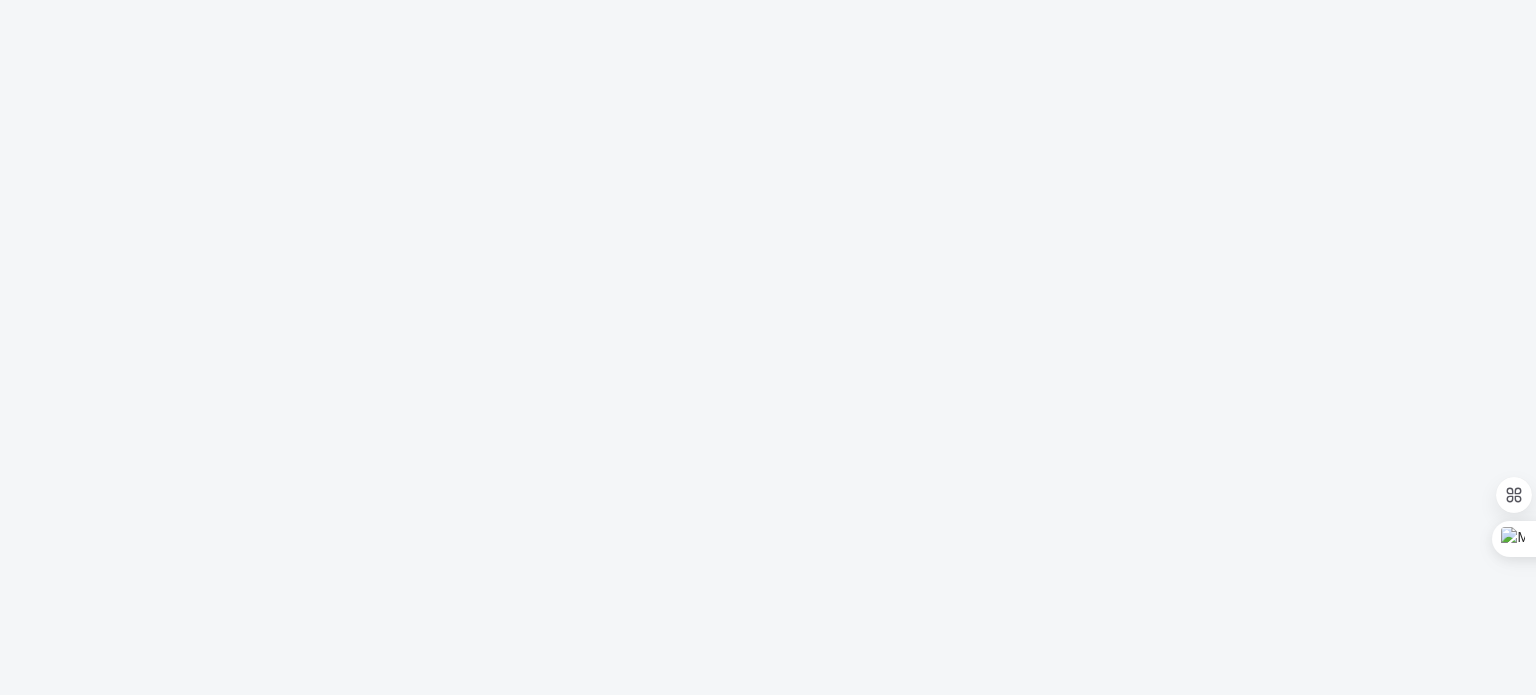 scroll, scrollTop: 0, scrollLeft: 0, axis: both 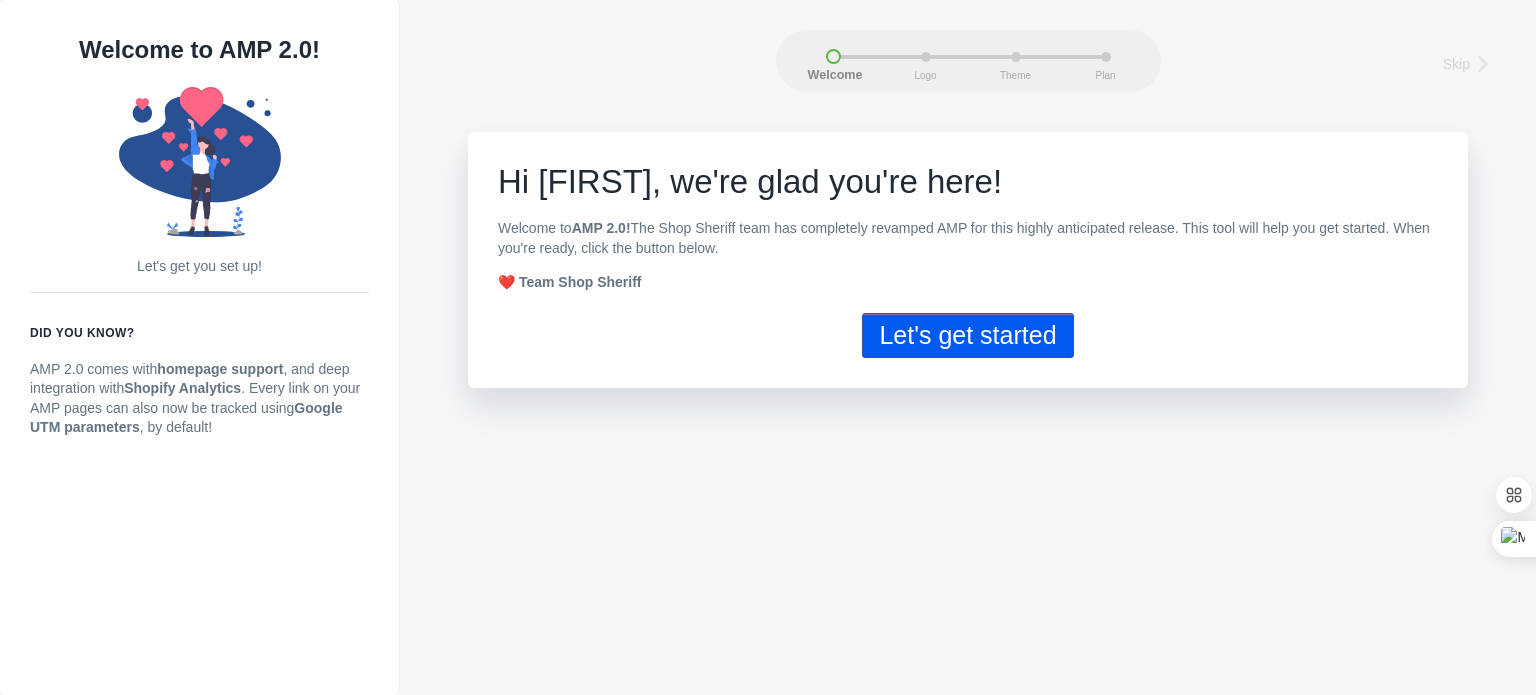 click on "Let's get started" 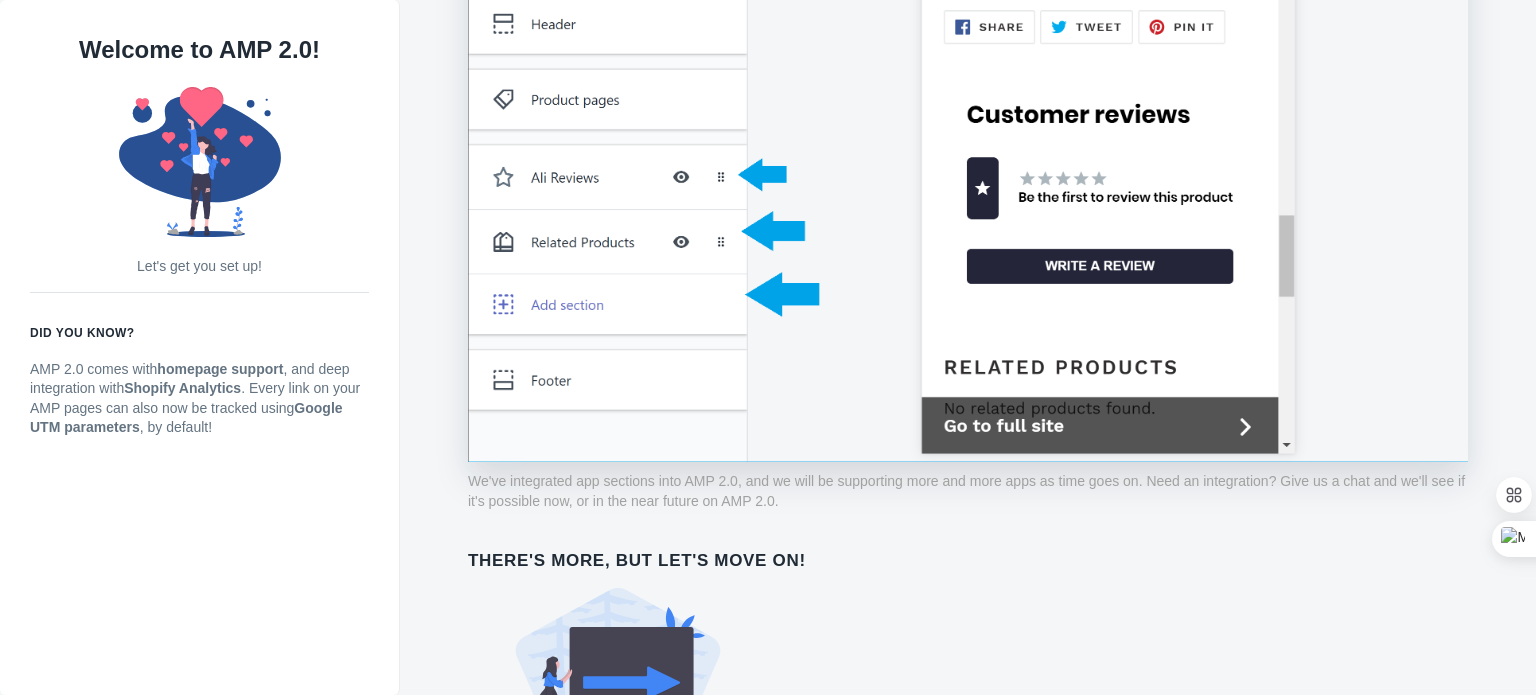 scroll, scrollTop: 1640, scrollLeft: 0, axis: vertical 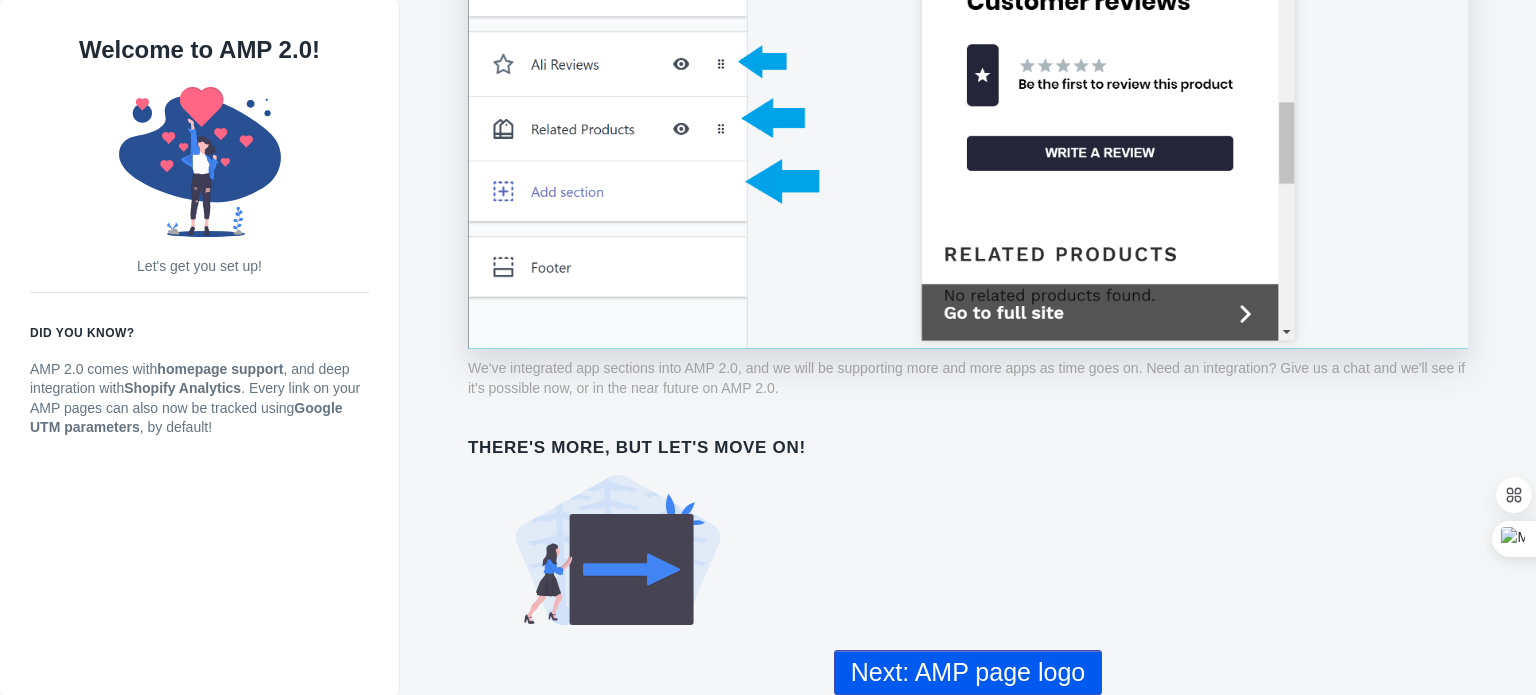 click on "Next: AMP page logo" 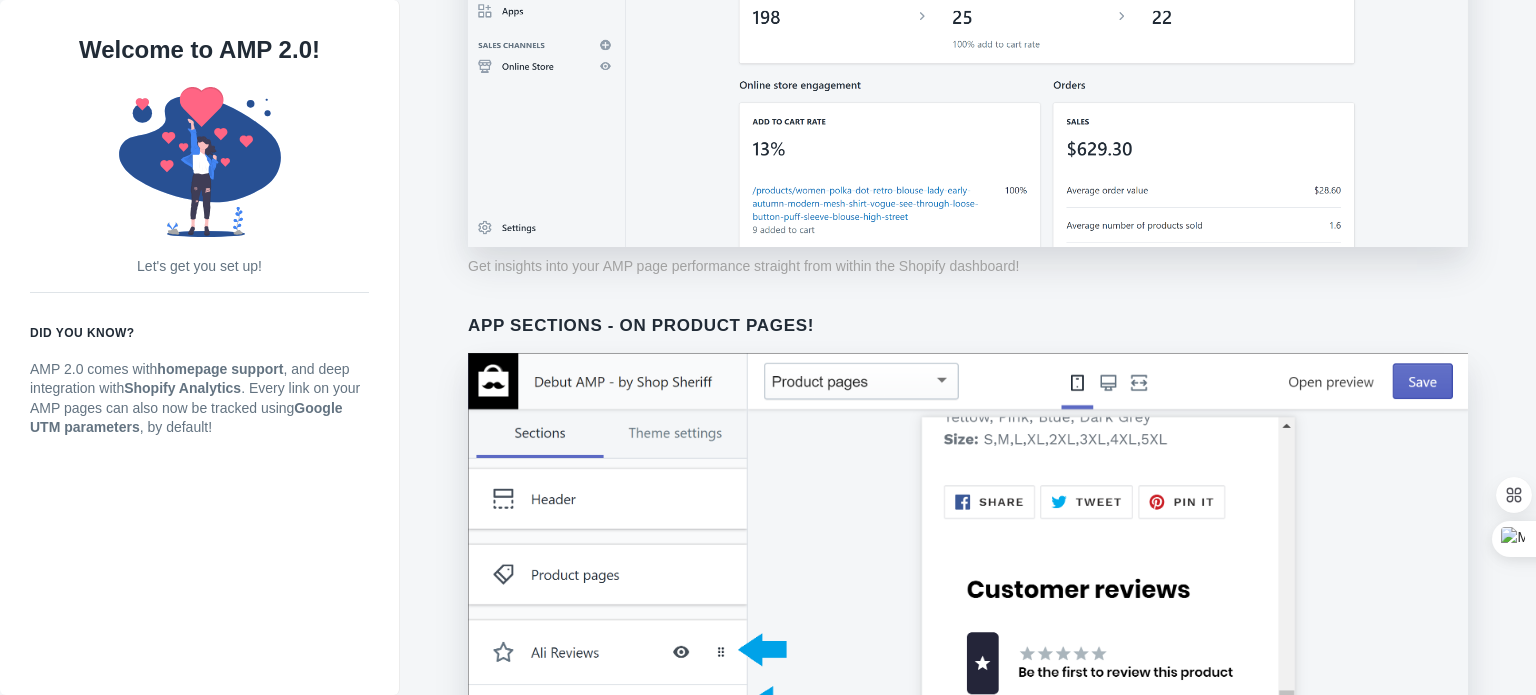 scroll, scrollTop: 0, scrollLeft: 0, axis: both 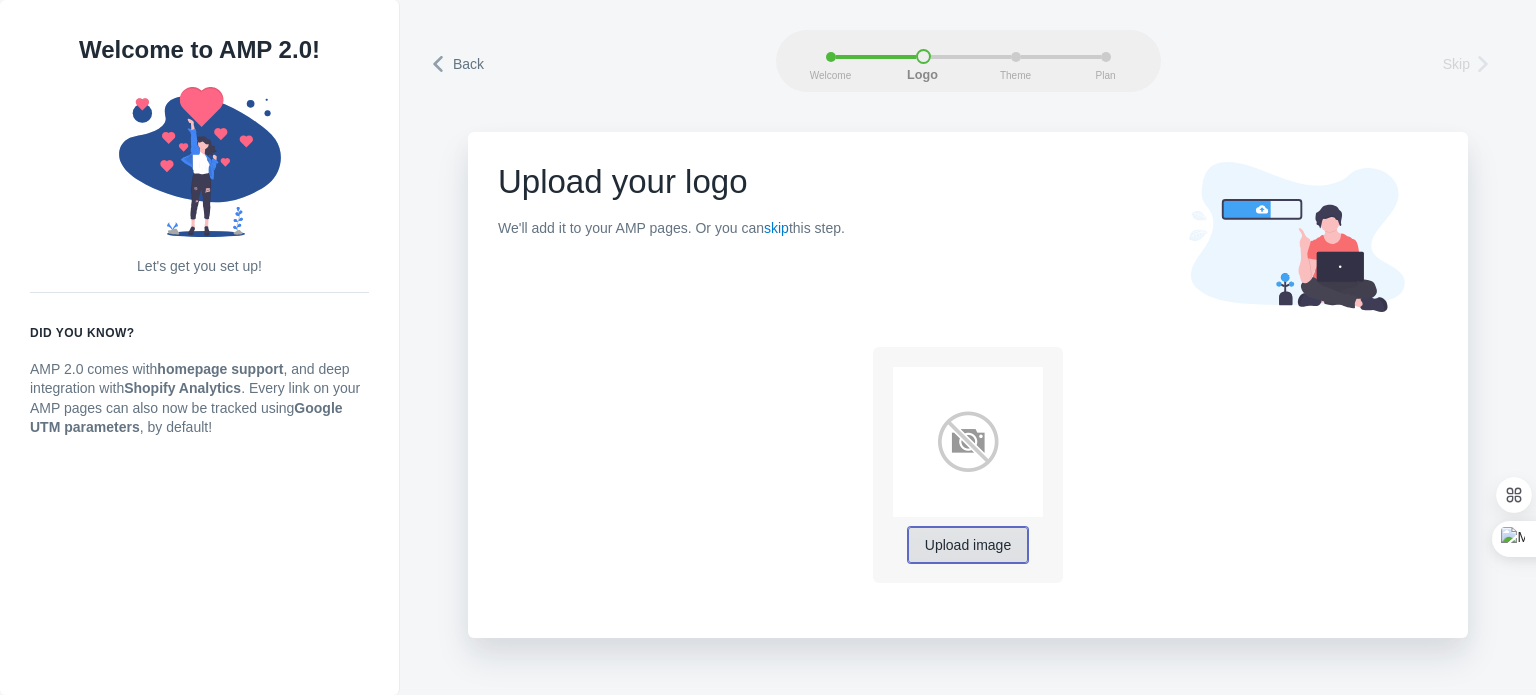 click on "Upload image" 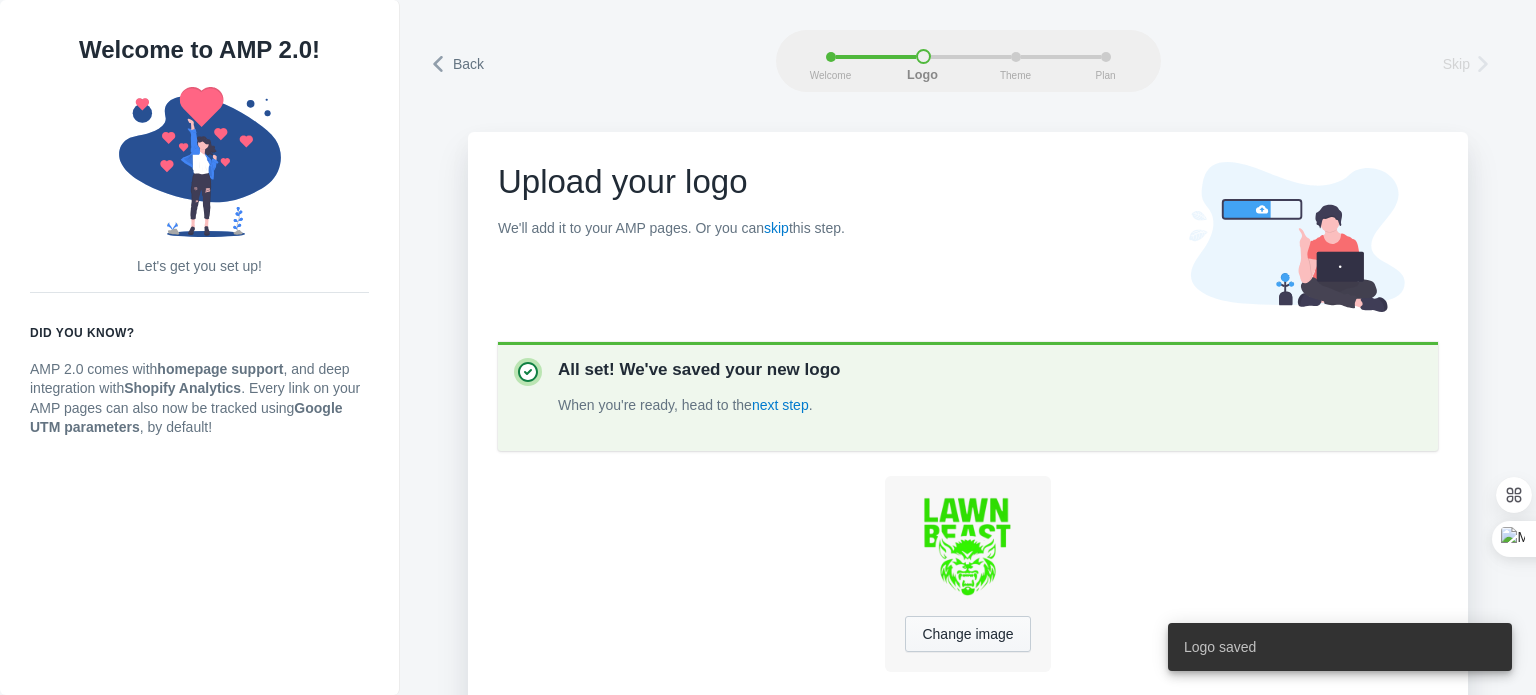 scroll, scrollTop: 80, scrollLeft: 0, axis: vertical 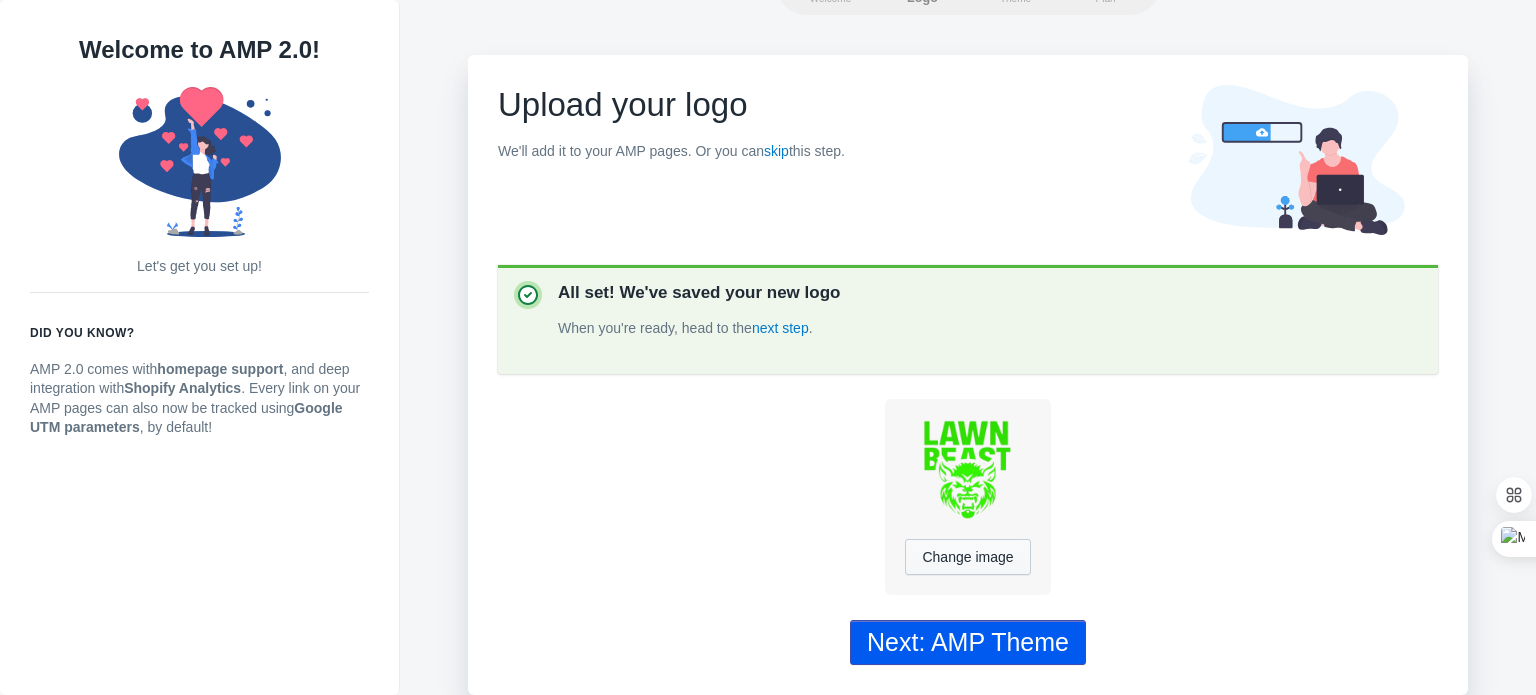 click on "Next: AMP Theme" 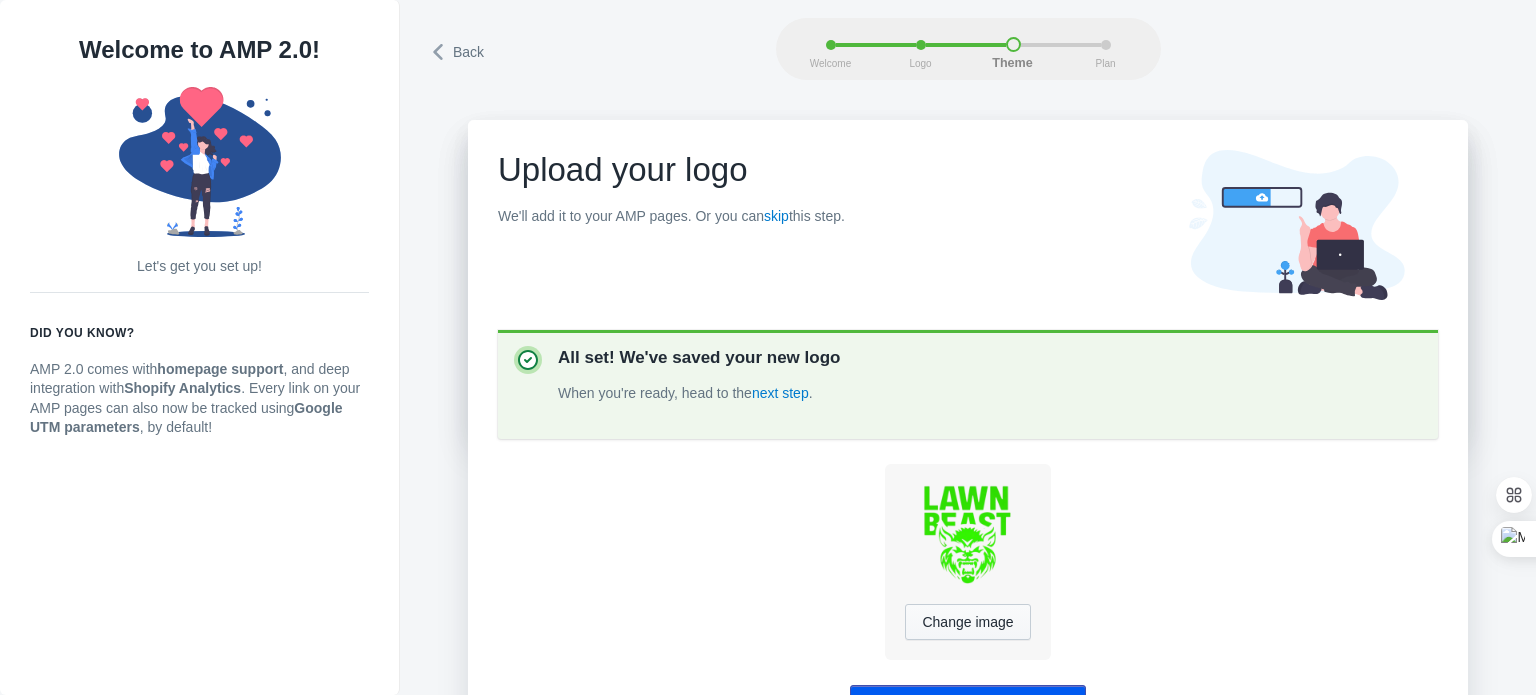 scroll, scrollTop: 0, scrollLeft: 0, axis: both 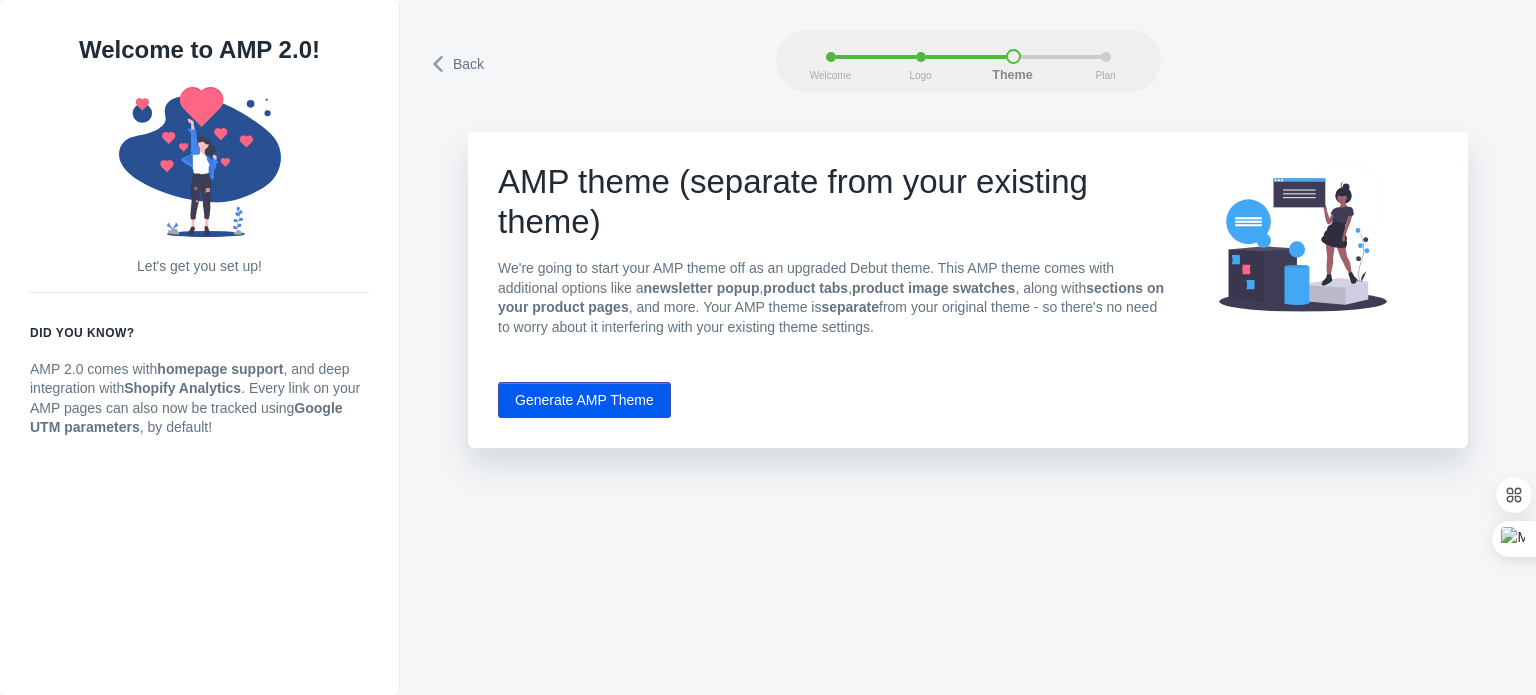 click on "Generate AMP Theme" 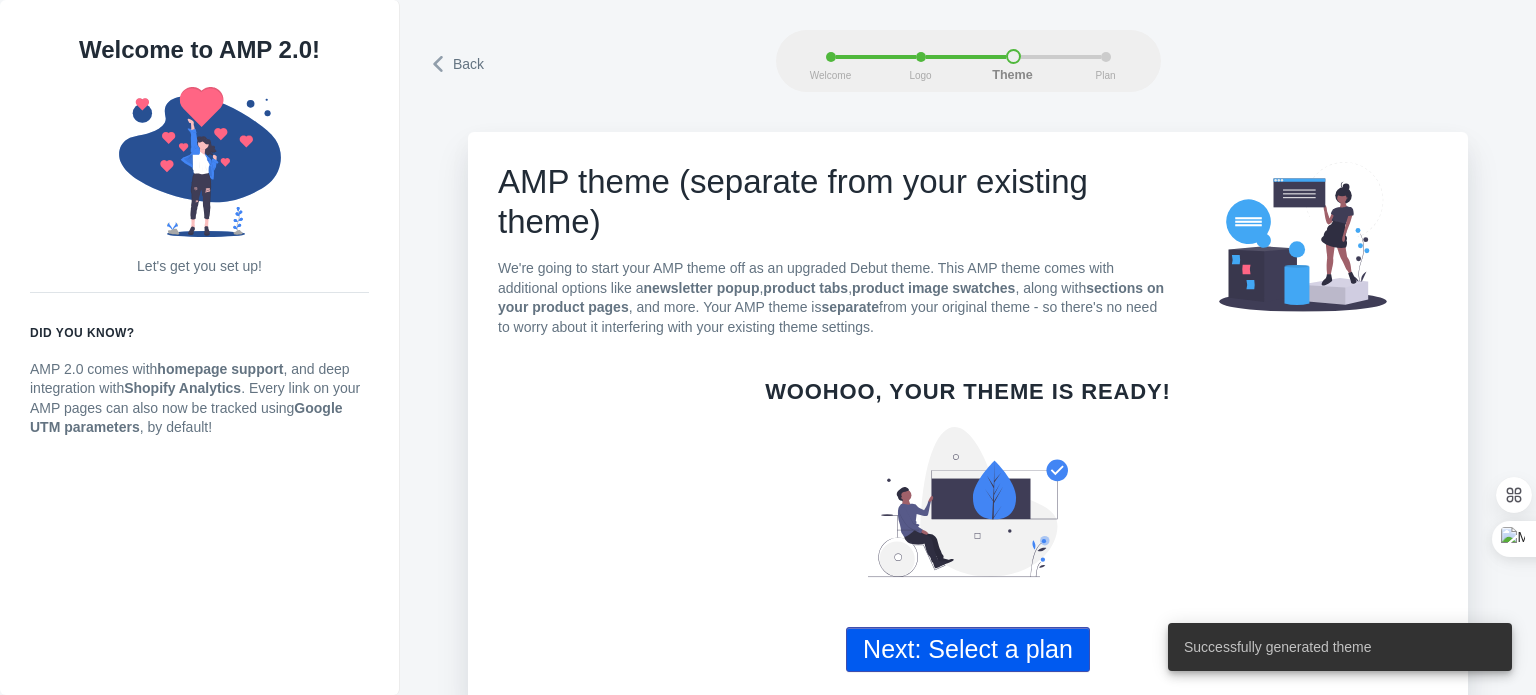 click on "Next: Select a plan" 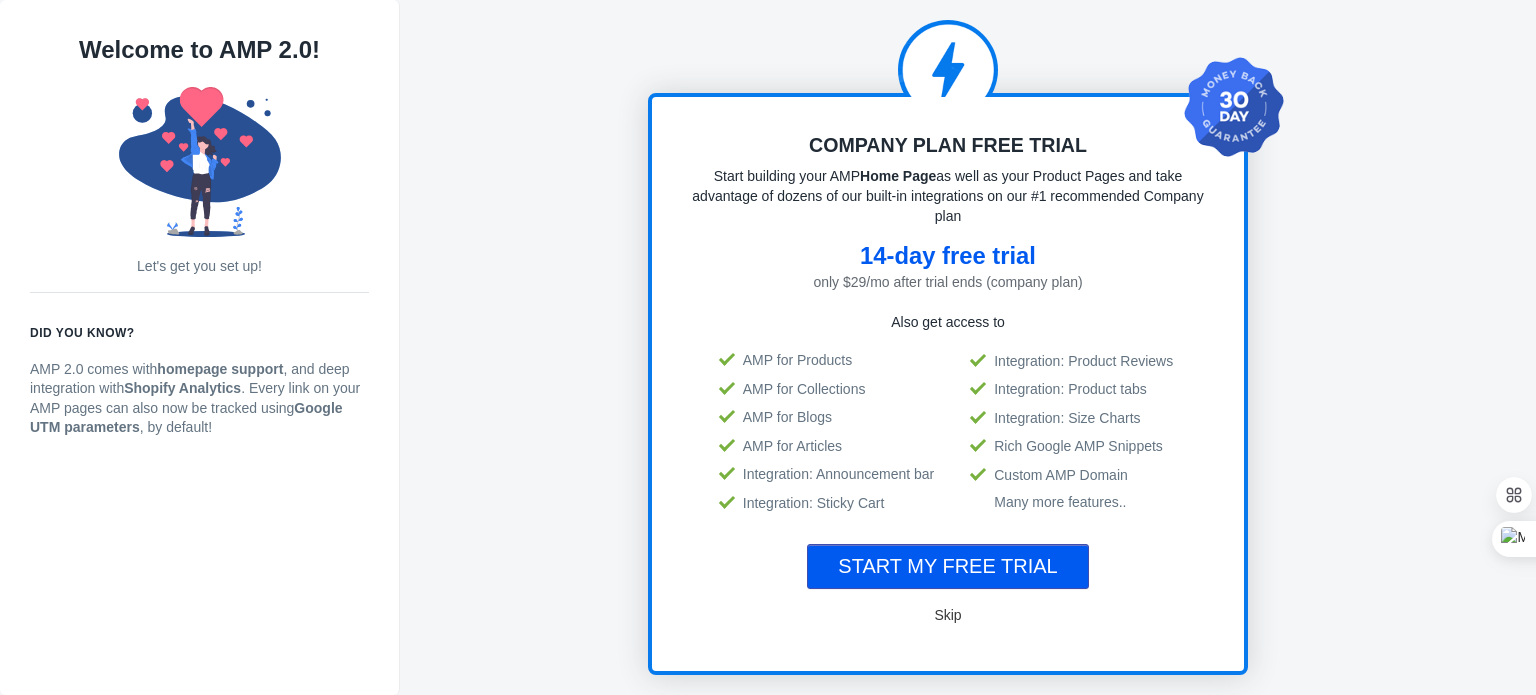 scroll, scrollTop: 114, scrollLeft: 0, axis: vertical 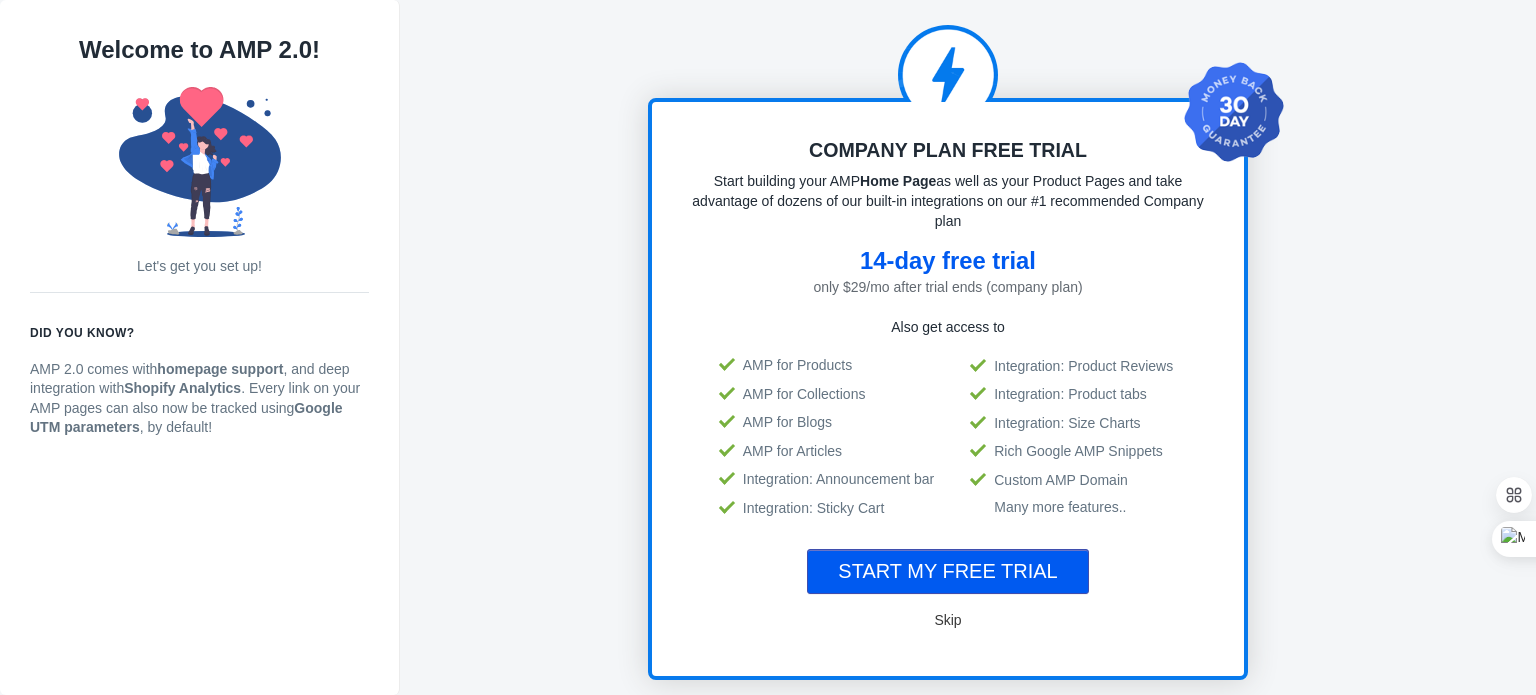 click on "Skip" at bounding box center [947, 620] 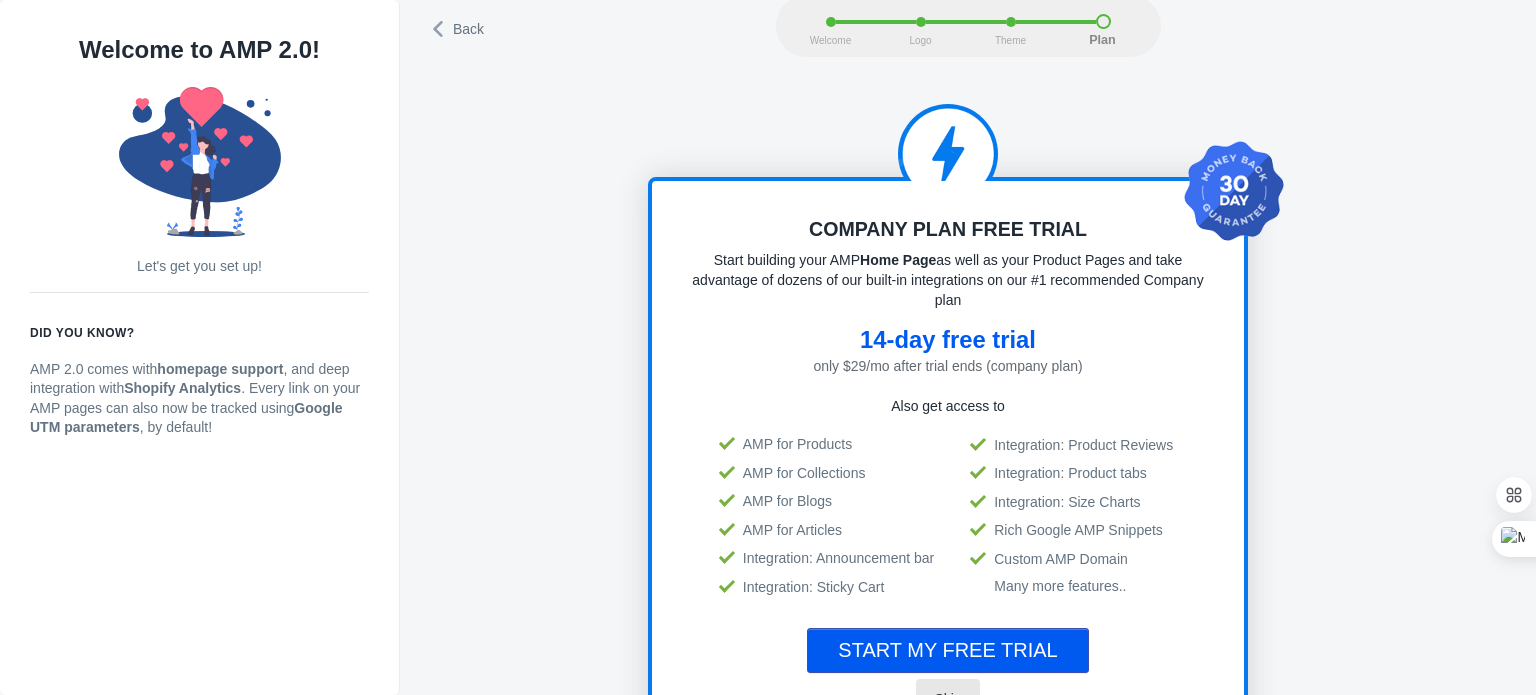 scroll, scrollTop: 0, scrollLeft: 0, axis: both 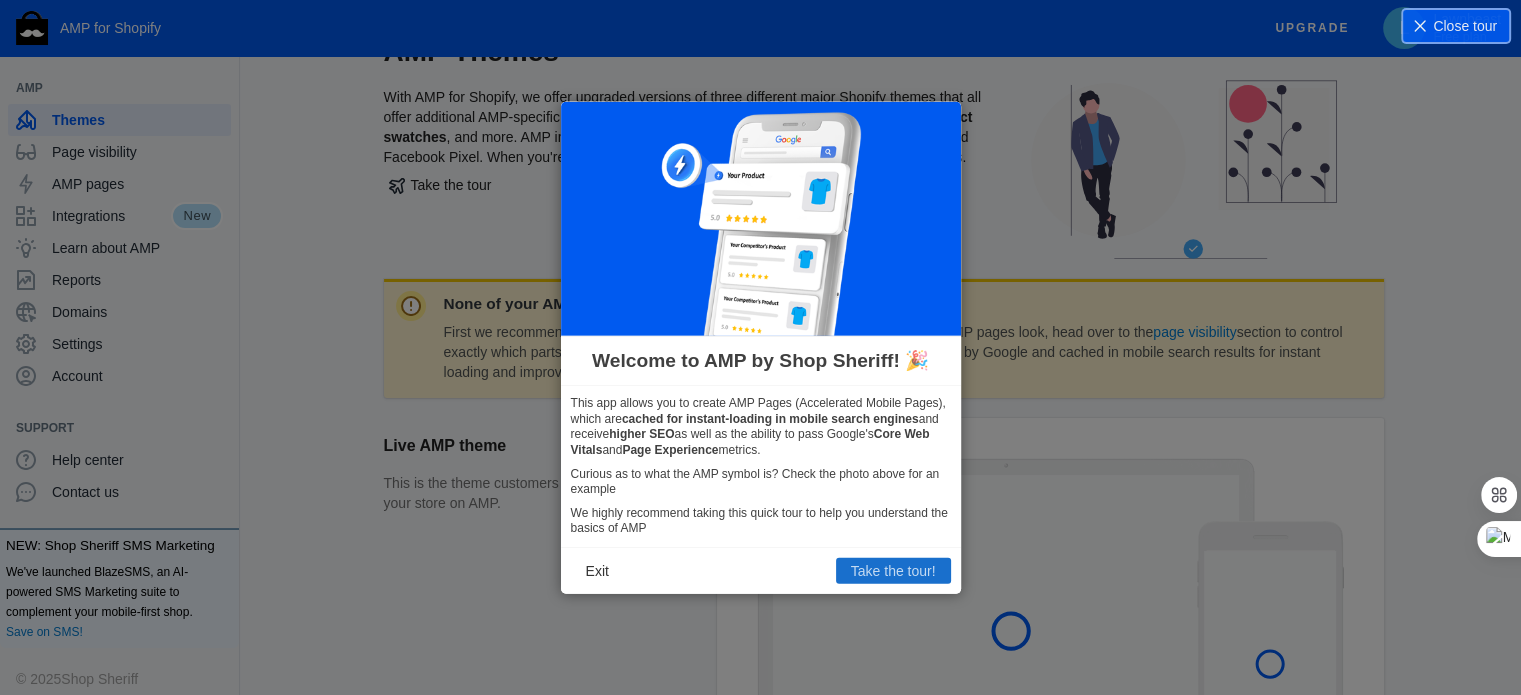 click on "Take the tour!" at bounding box center (893, 571) 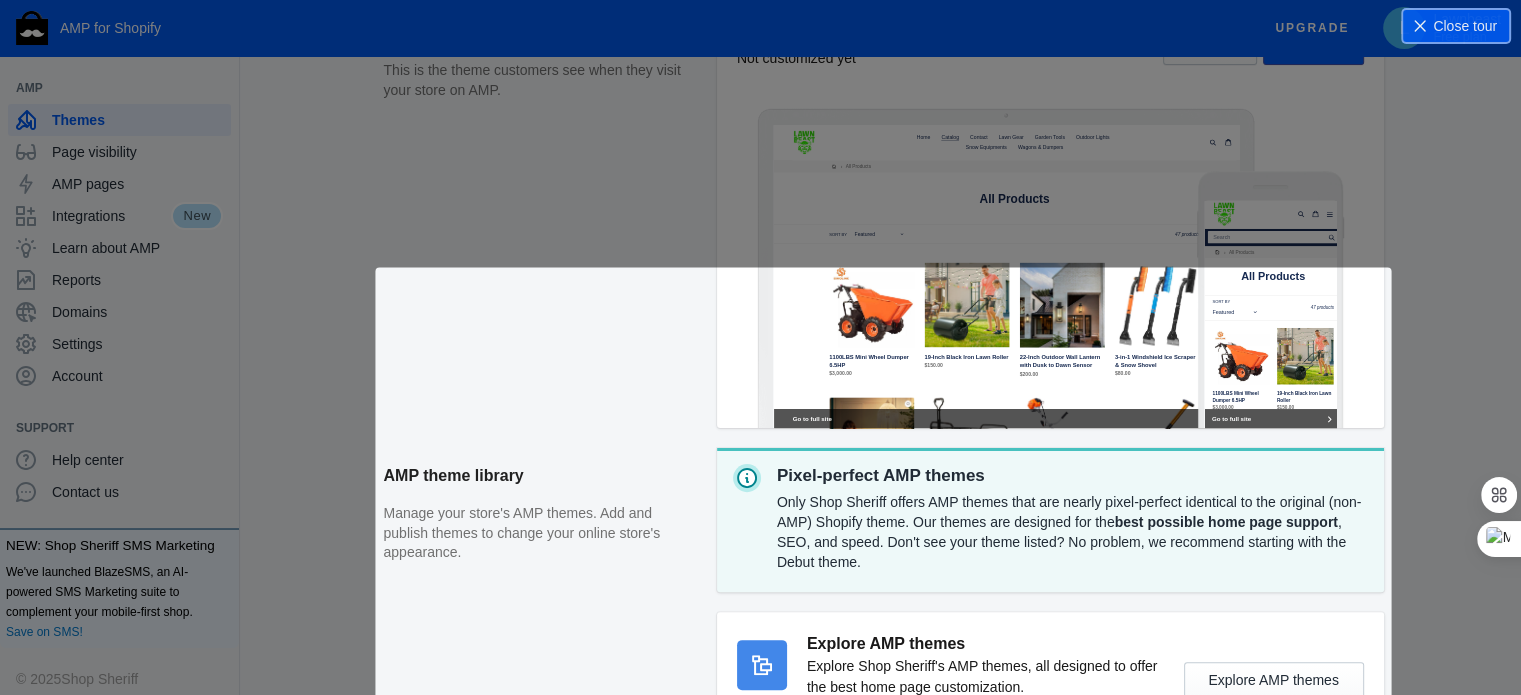 scroll, scrollTop: 168, scrollLeft: 0, axis: vertical 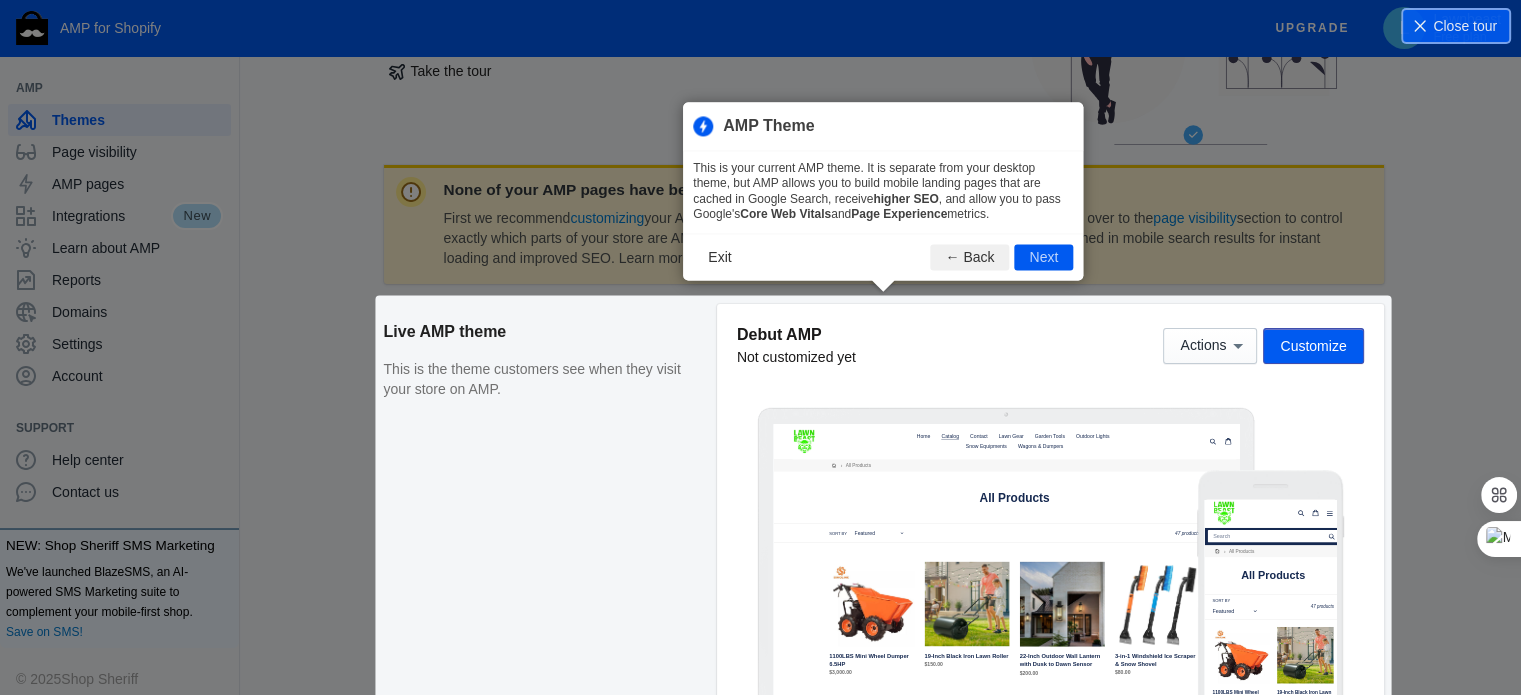 click on "None of your AMP pages have been published  First we recommend  customizing  your AMP pages. Then, when you like how your AMP pages look, head over to the  page visibility  section to control exactly which parts of your store are AMPed. Published AMP pages can be indexed by Google and cached in mobile search results for instant loading and improved SEO. Learn more in this detailed  blog post .  Live AMP theme This is the theme customers see when they visit your store on AMP. Debut AMP  Not customized yet
Actions   Customize  AMP theme library Manage your store's AMP themes. Add and publish themes to change your online store's appearance. Pixel-perfect AMP themes  Only Shop Sheriff offers AMP themes that are nearly pixel-perfect identical to the original (non-AMP) Shopify theme. Our themes are designed for the  best possible home page support , SEO, and speed. Don't see your theme listed? No problem, we recommend starting with the Debut theme.  Explore AMP themes Explore AMP themes Custom themes" 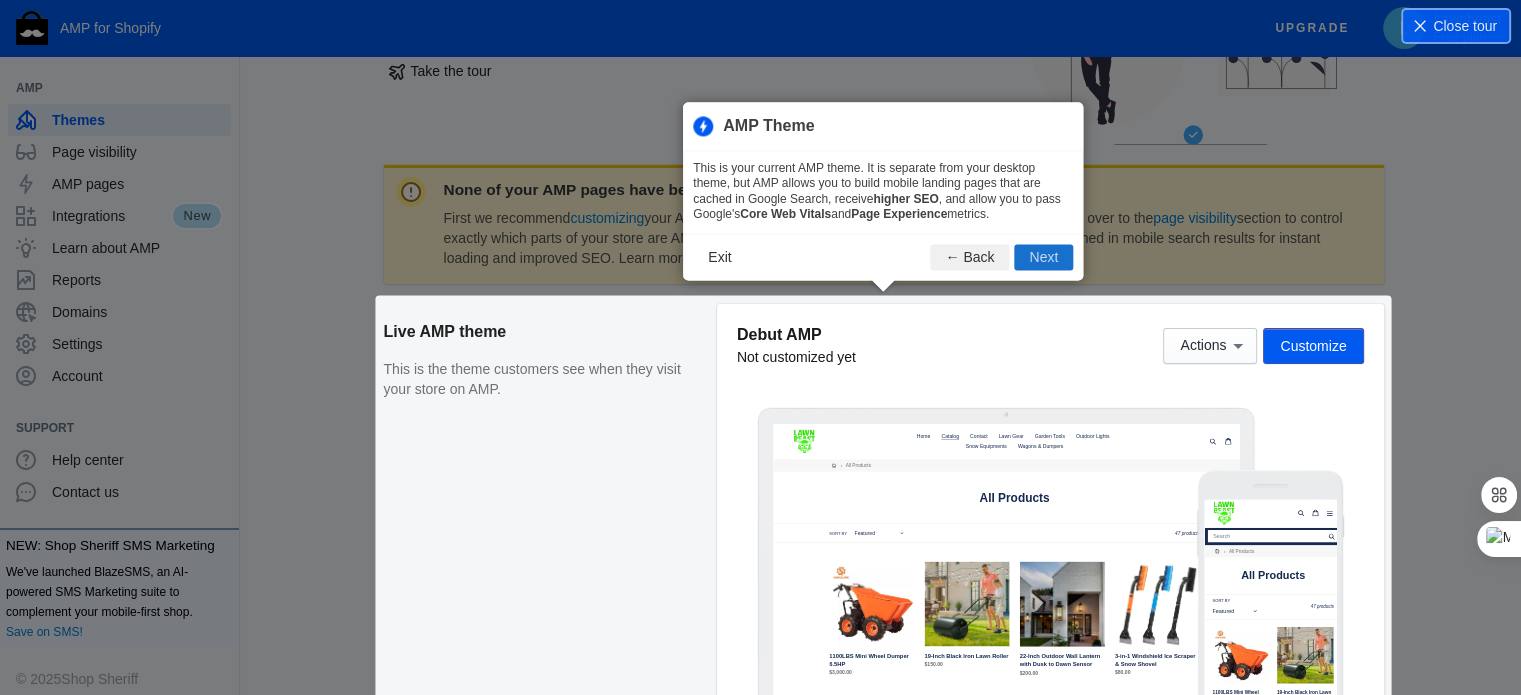click on "Next" at bounding box center (1043, 257) 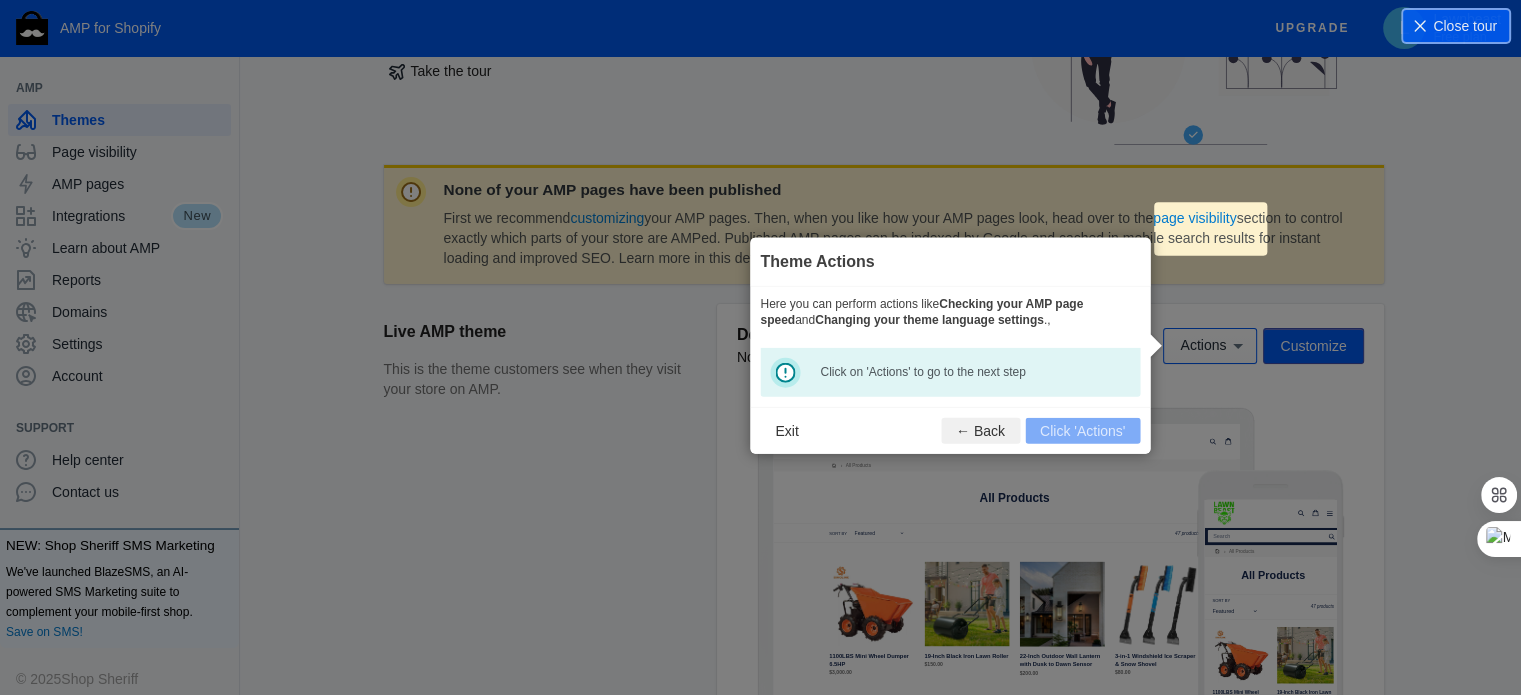scroll, scrollTop: 295, scrollLeft: 0, axis: vertical 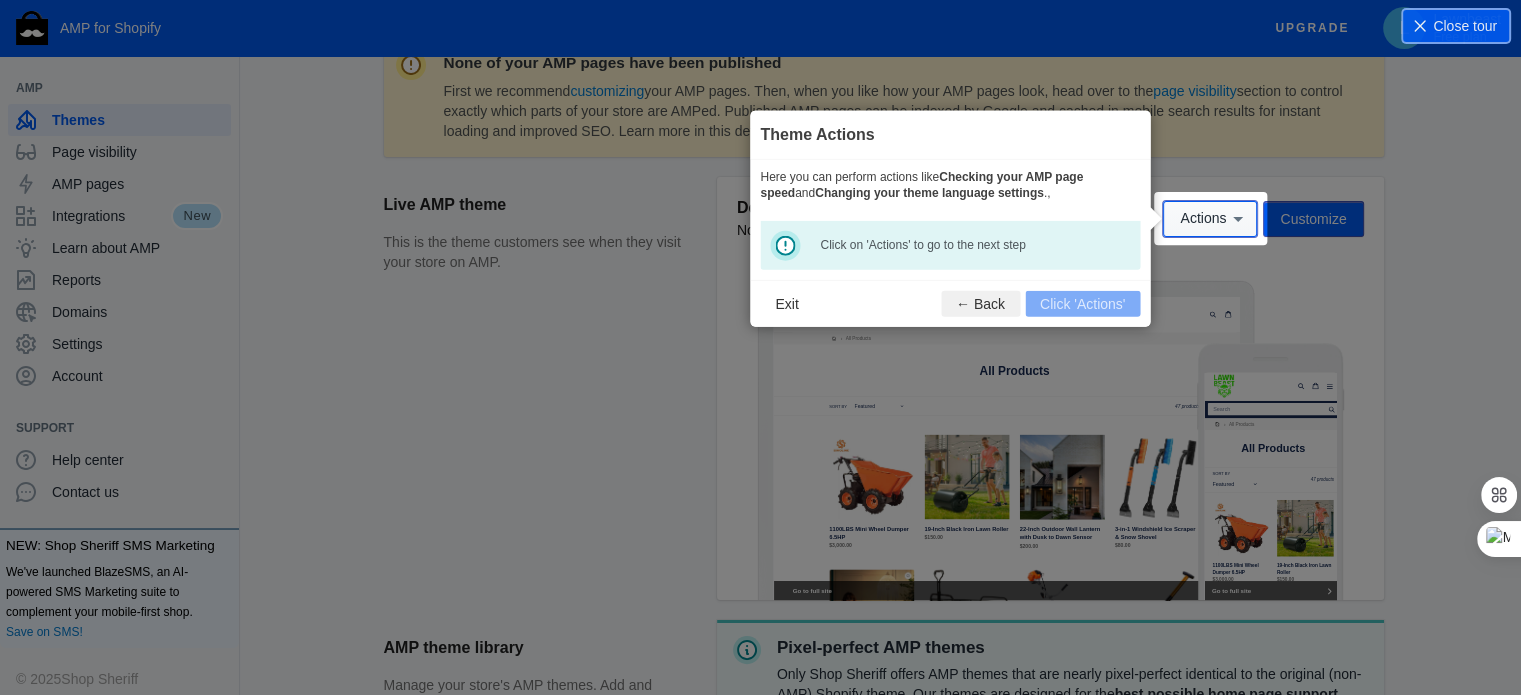 click on "Actions" at bounding box center (1210, 217) 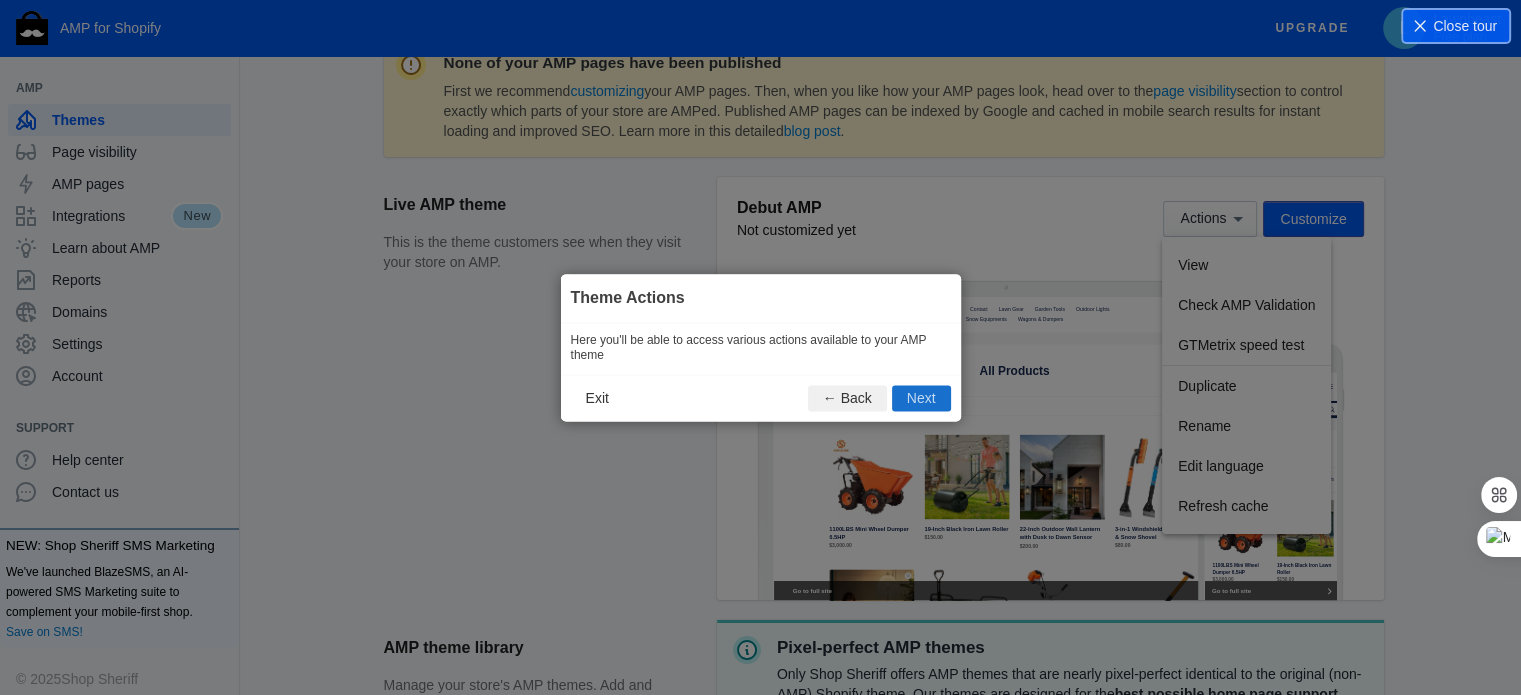 click on "Next" at bounding box center [921, 398] 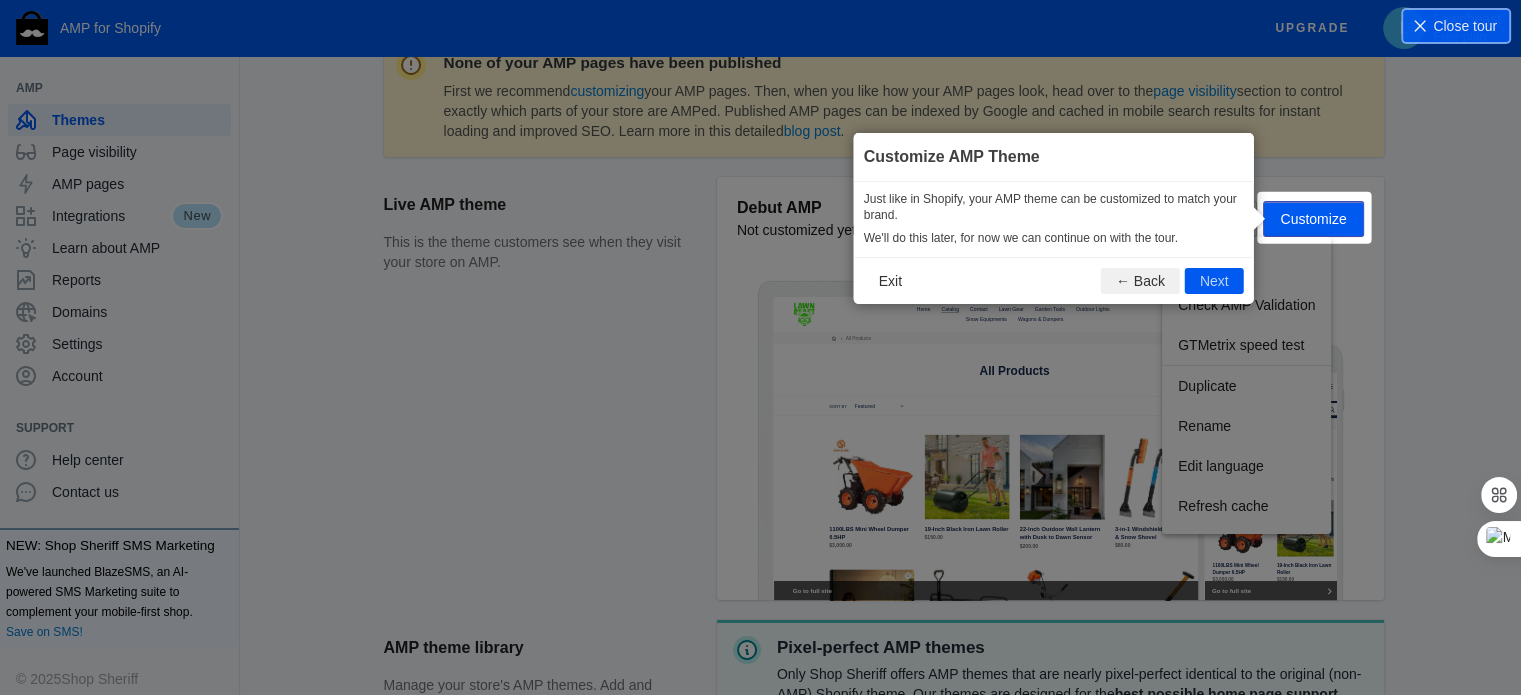 scroll, scrollTop: 296, scrollLeft: 0, axis: vertical 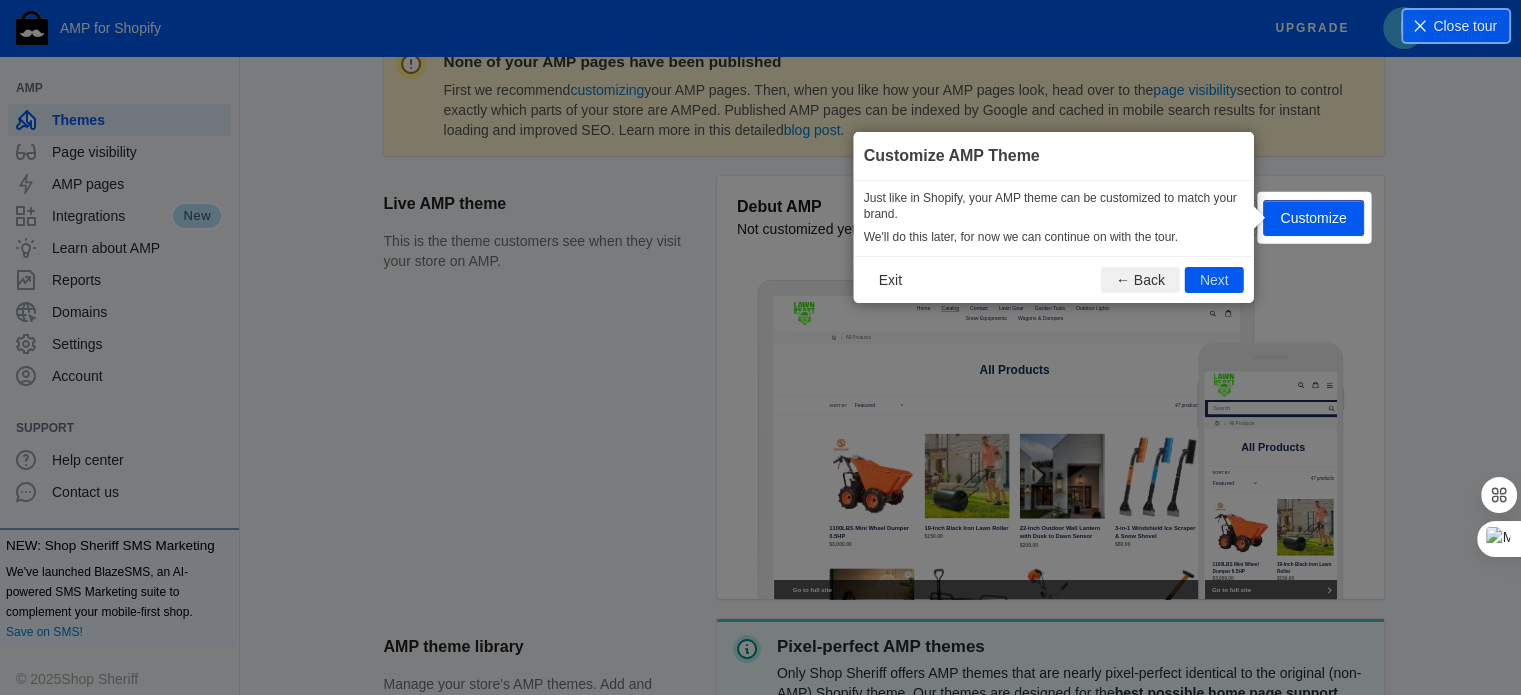 click on "Actions   Customize" at bounding box center (1263, 218) 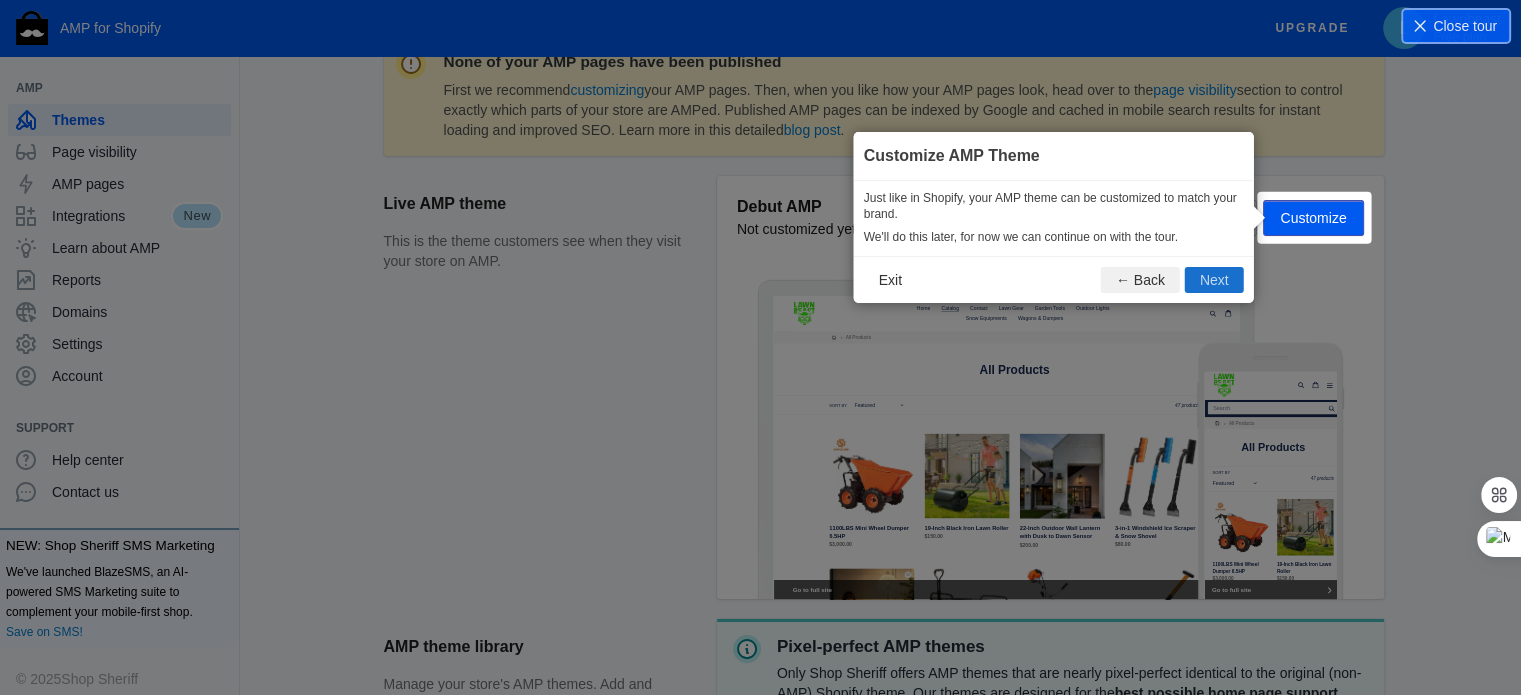 click on "Next" at bounding box center [1214, 280] 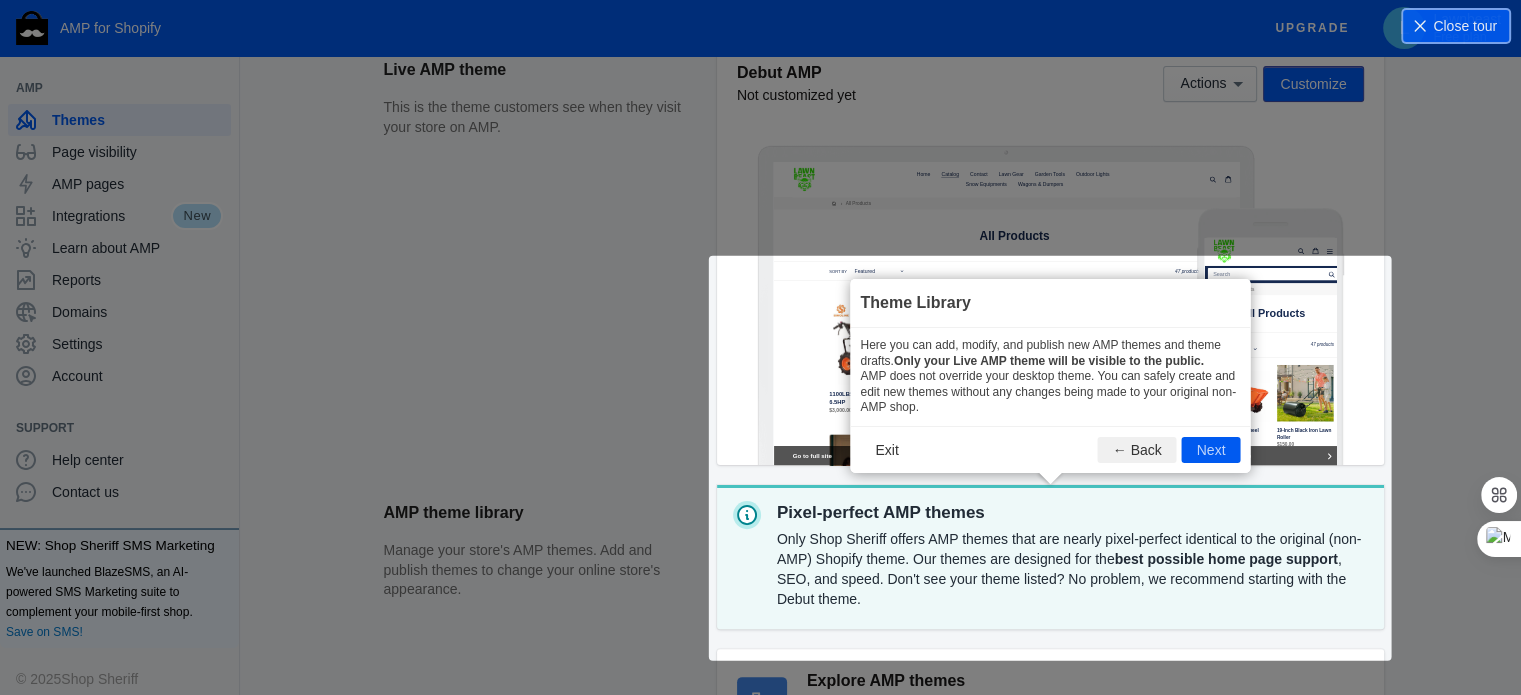 scroll, scrollTop: 700, scrollLeft: 0, axis: vertical 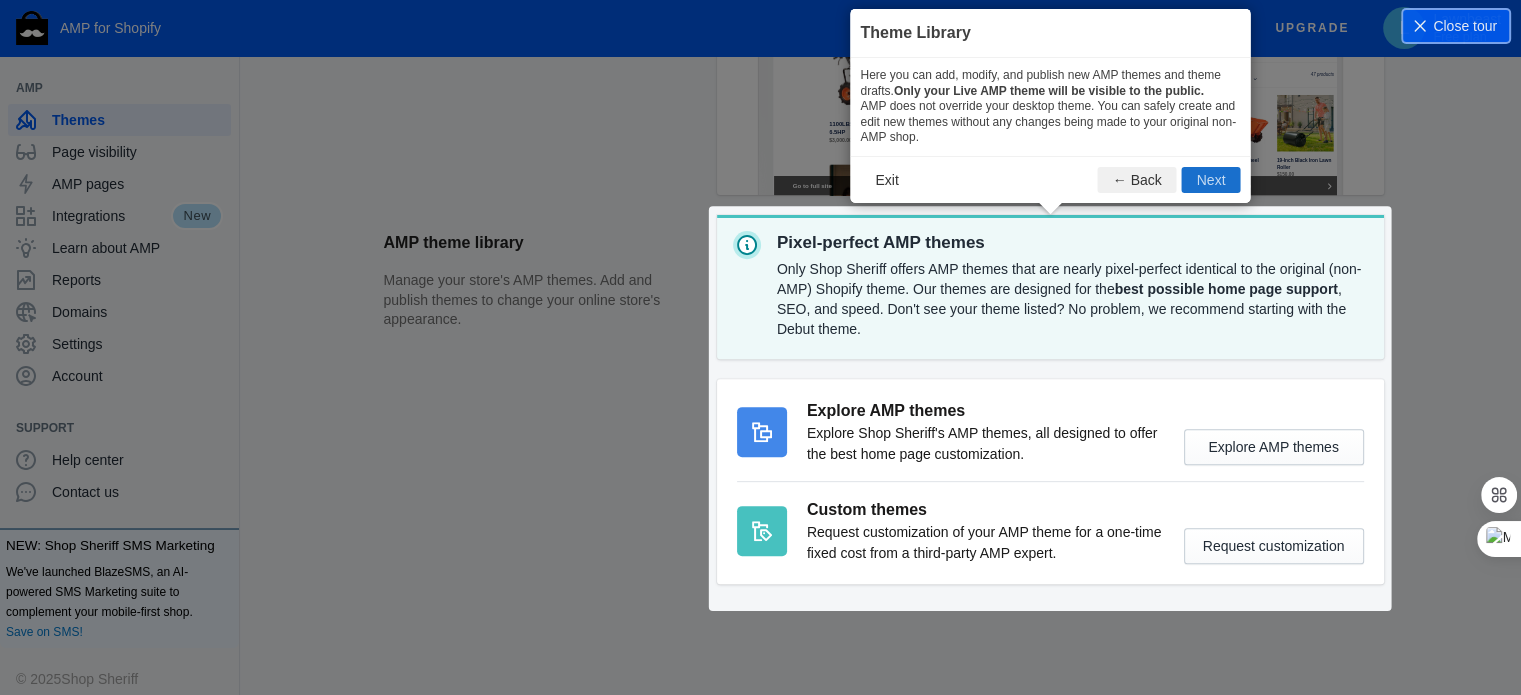 click on "Next" at bounding box center (1211, 180) 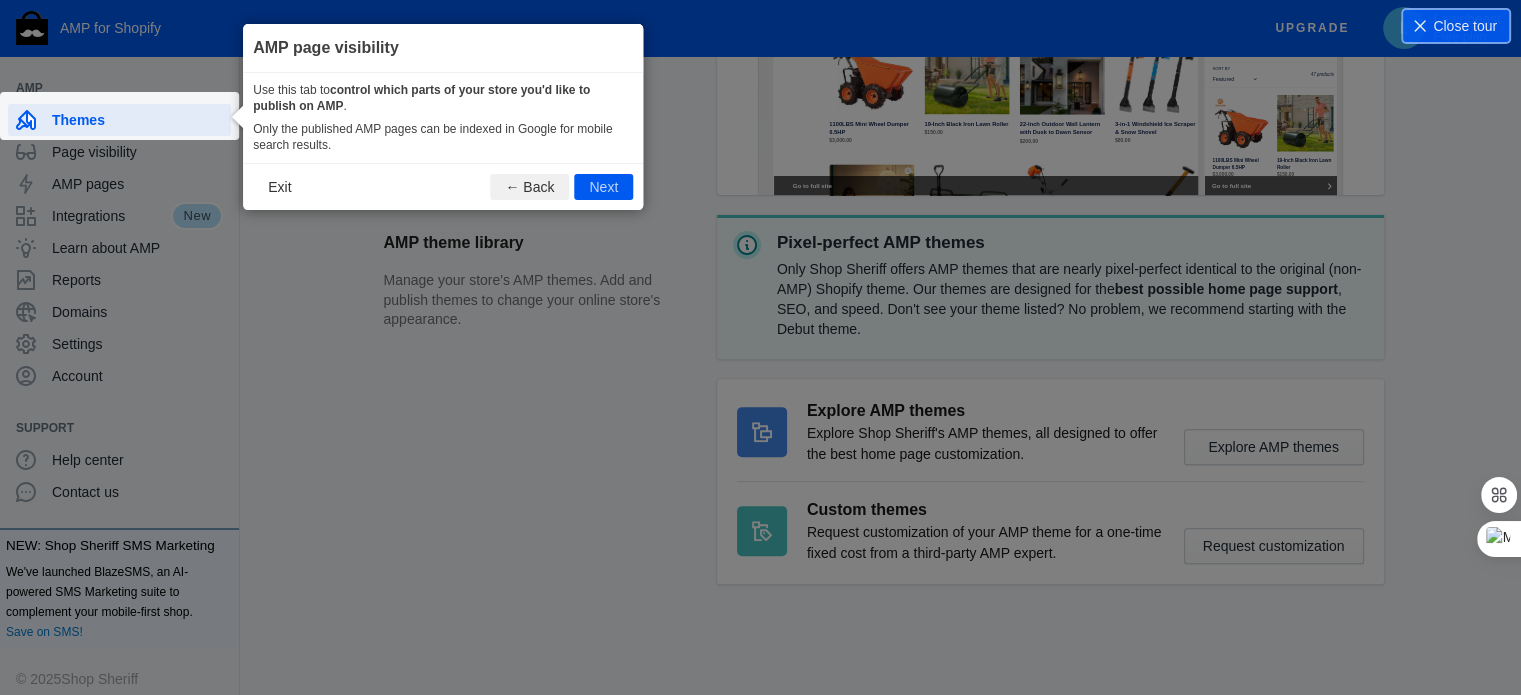 scroll, scrollTop: 36, scrollLeft: 0, axis: vertical 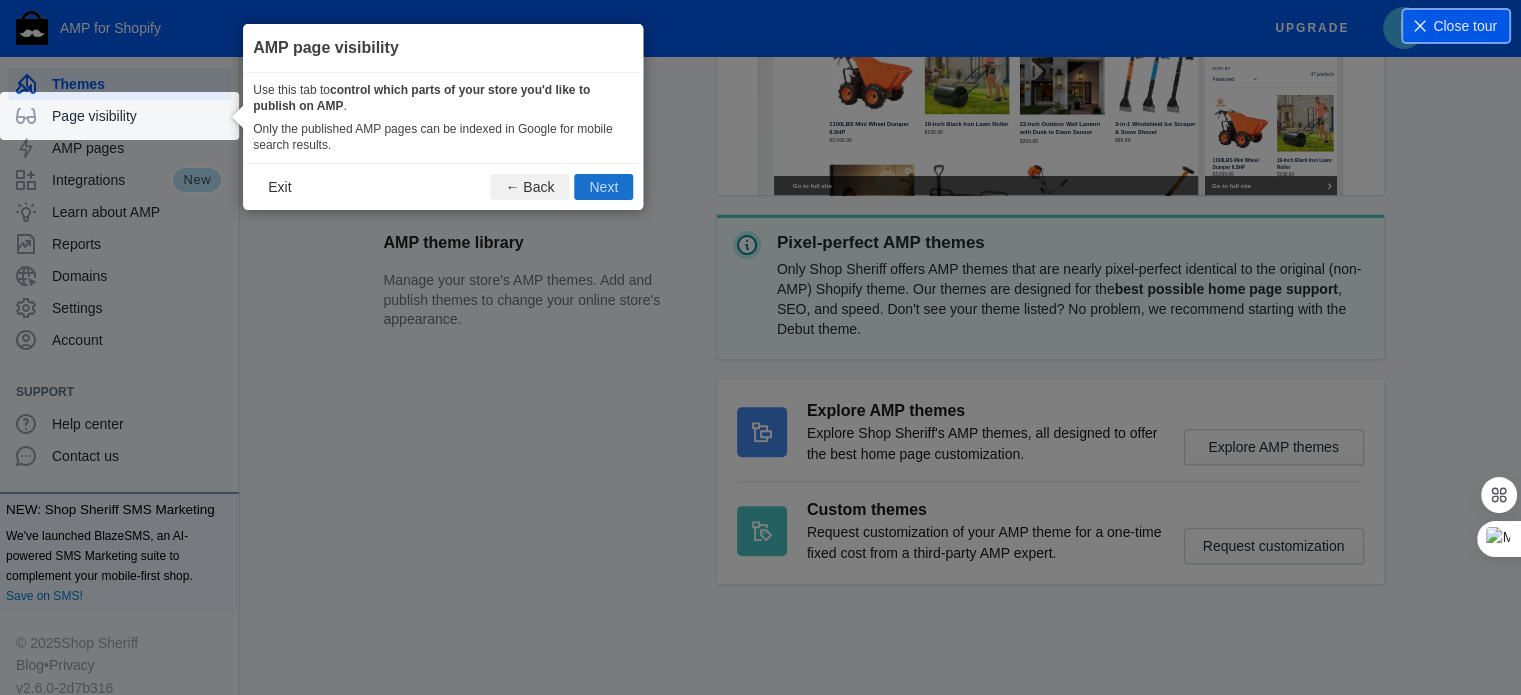 click on "Next" at bounding box center [603, 187] 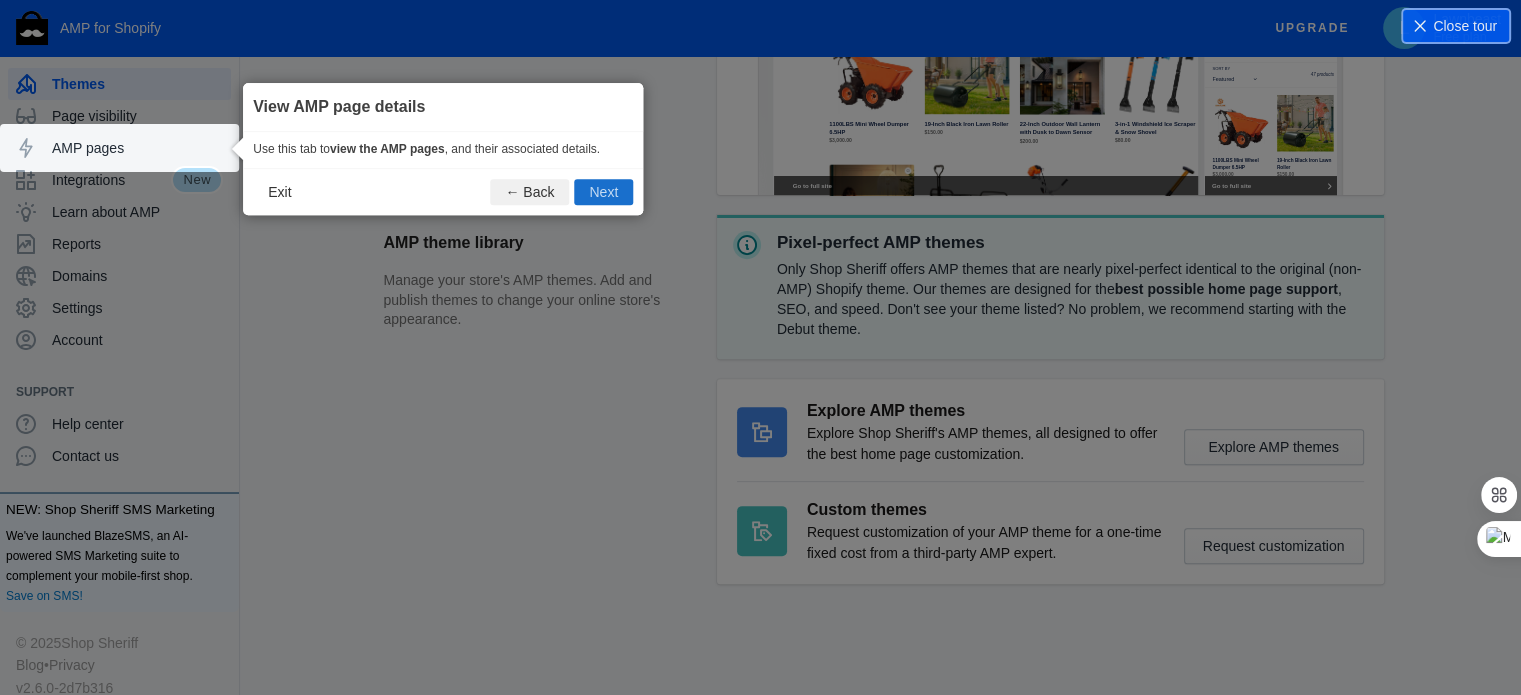click on "Next" at bounding box center [603, 192] 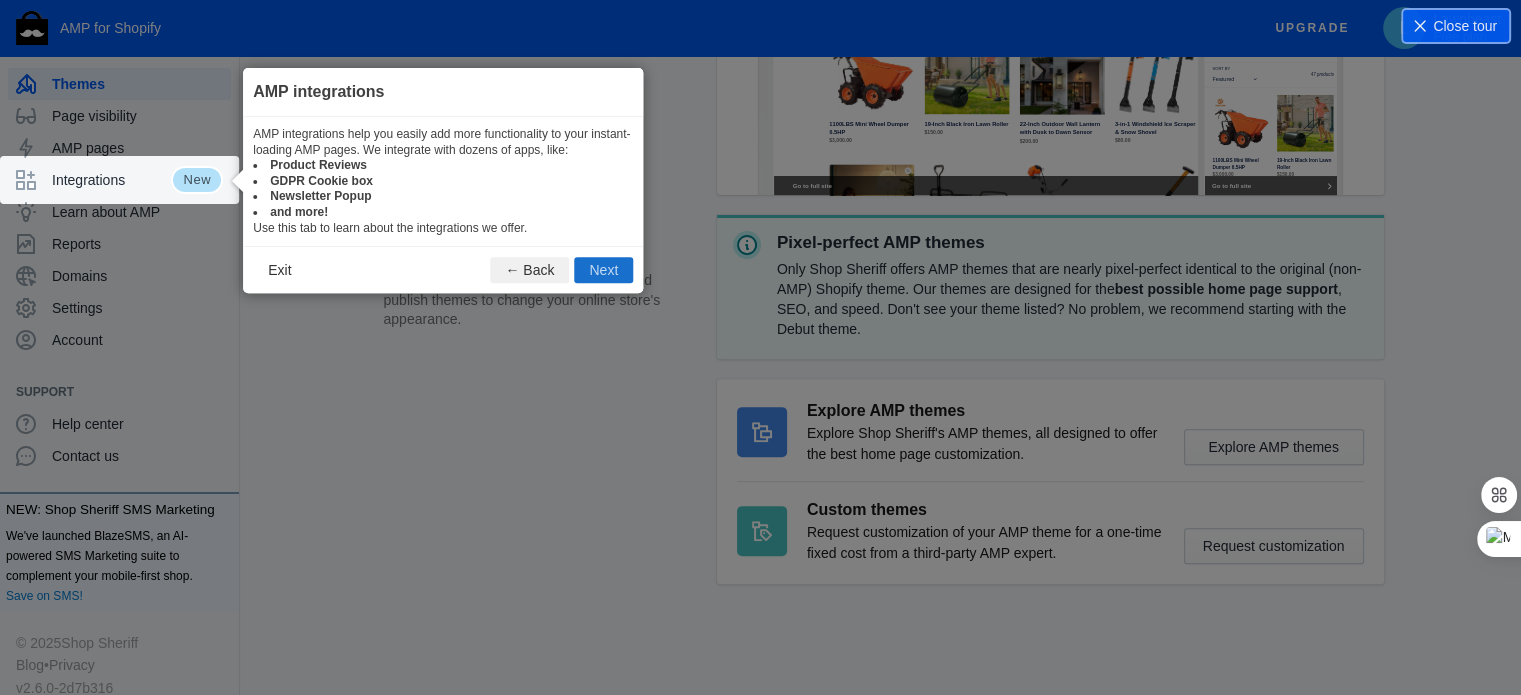 click on "Next" at bounding box center [603, 270] 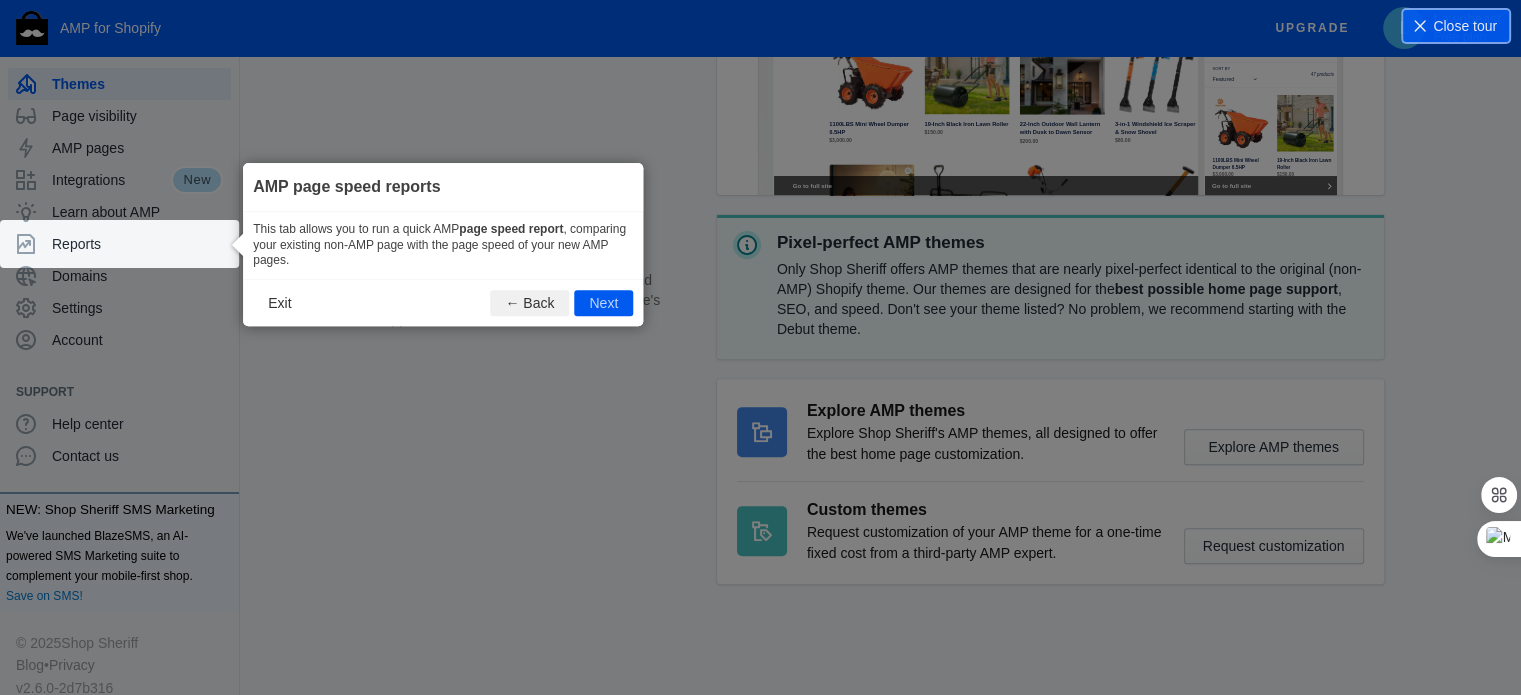 click on "Exit ←  Back Next" at bounding box center (443, 302) 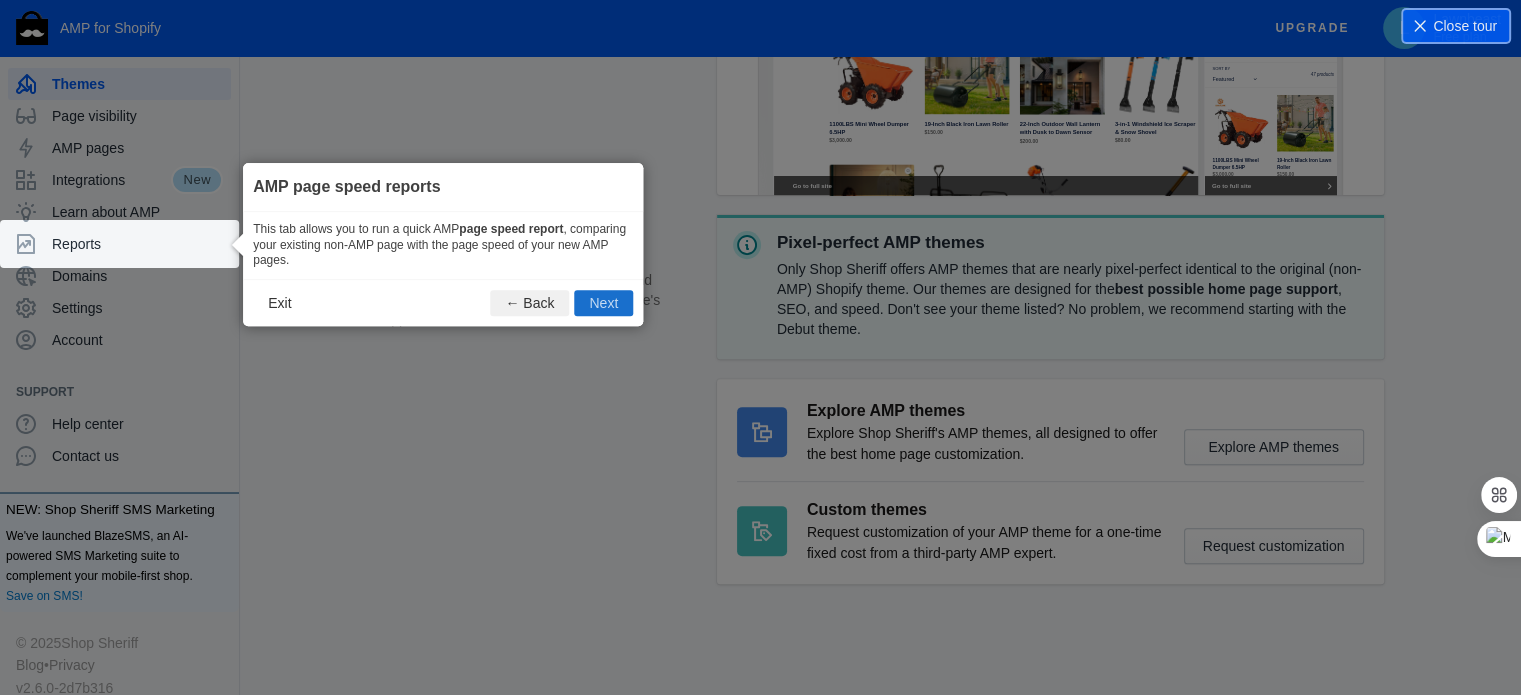 click on "Next" at bounding box center [603, 303] 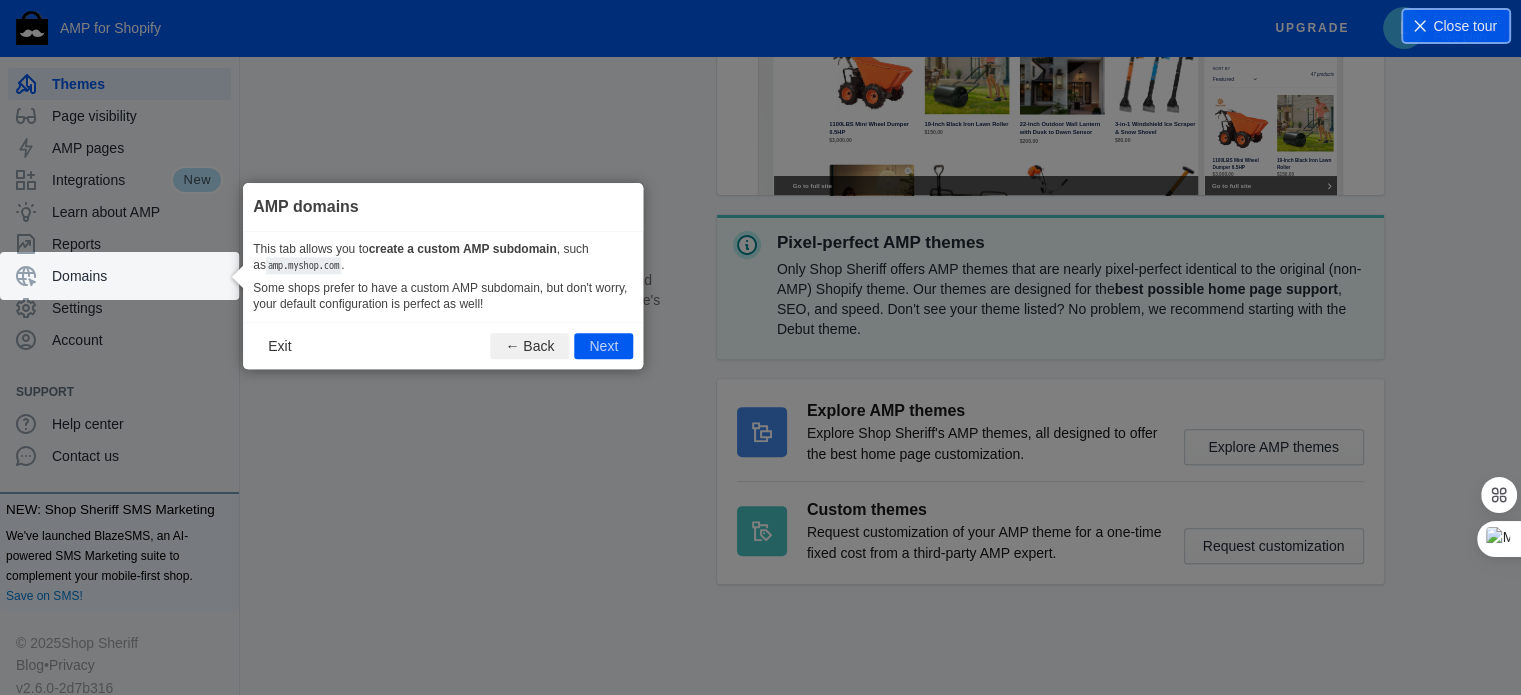 click on "Exit ←  Back Next" at bounding box center [443, 346] 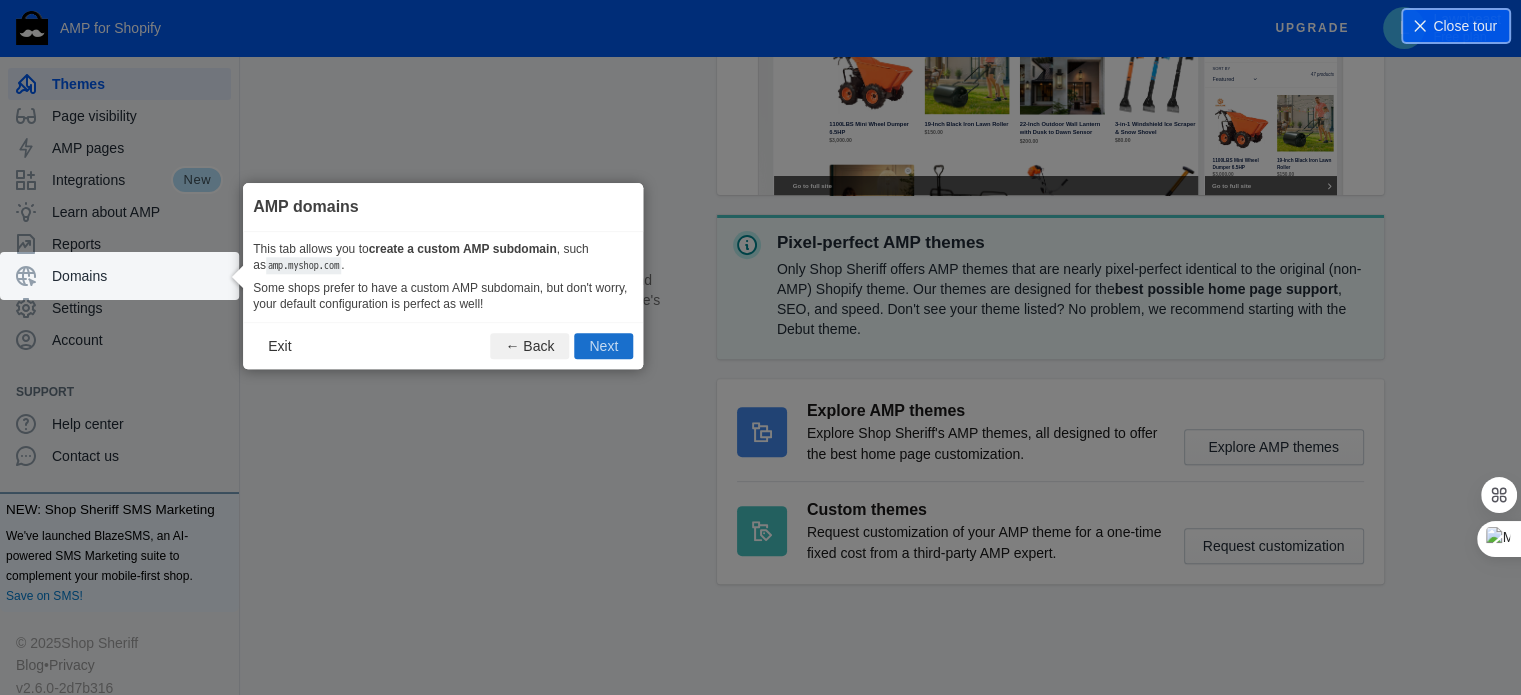 click on "Next" at bounding box center [603, 347] 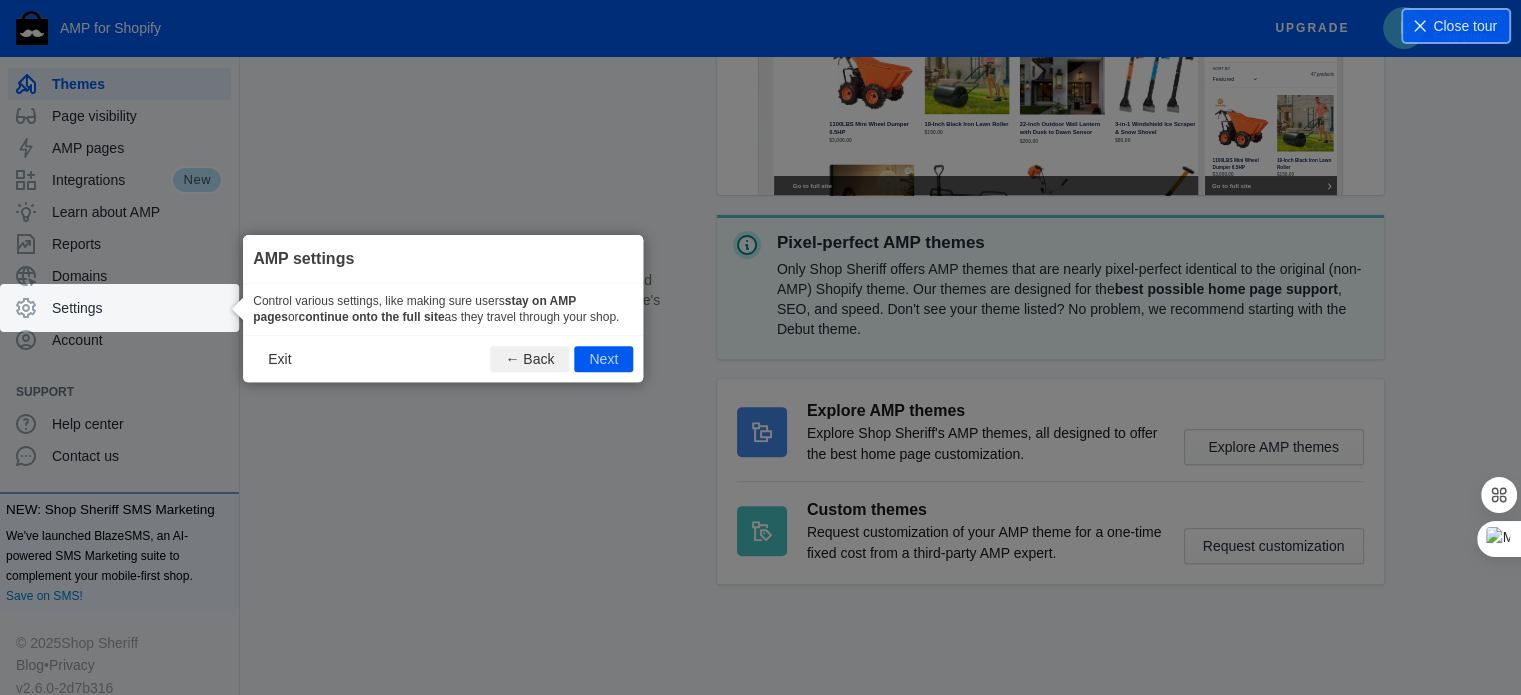 click on "Exit ←  Back Next" at bounding box center [443, 358] 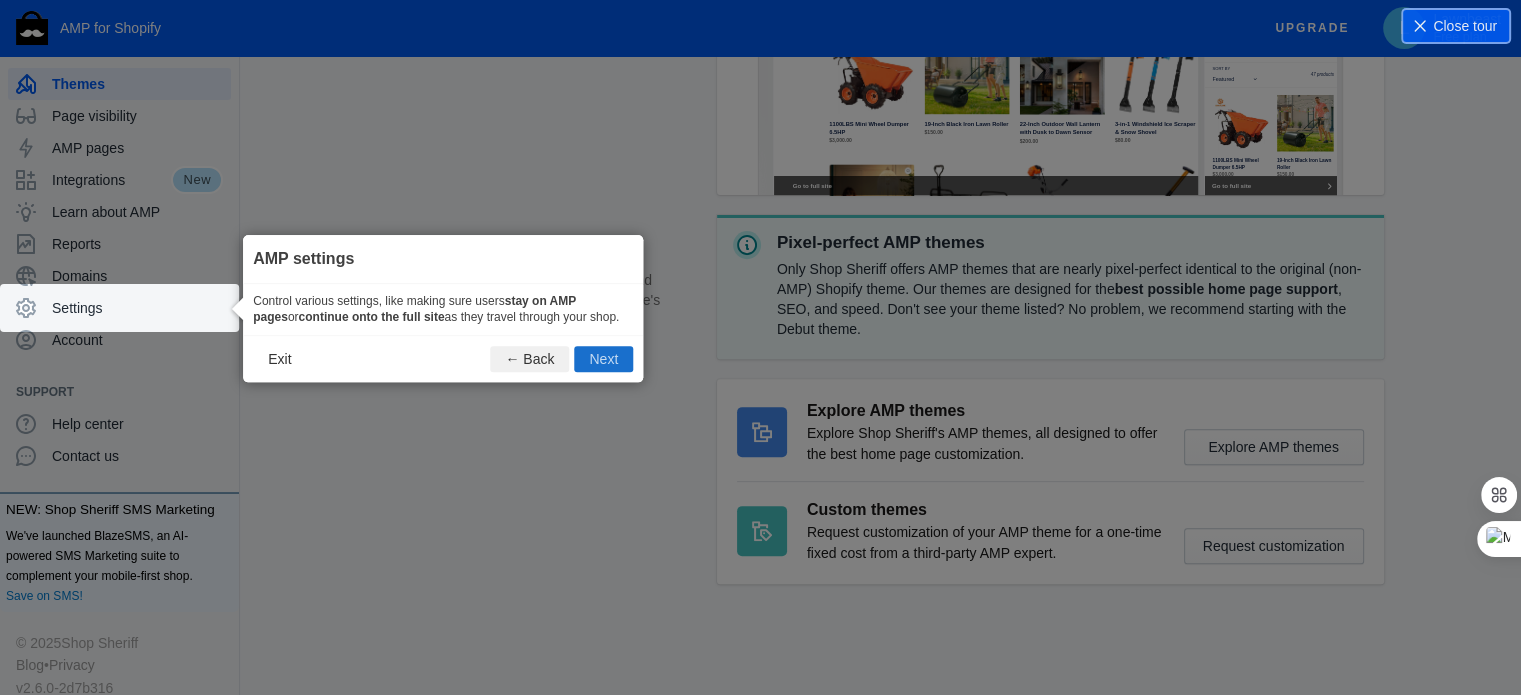click on "Next" at bounding box center [603, 359] 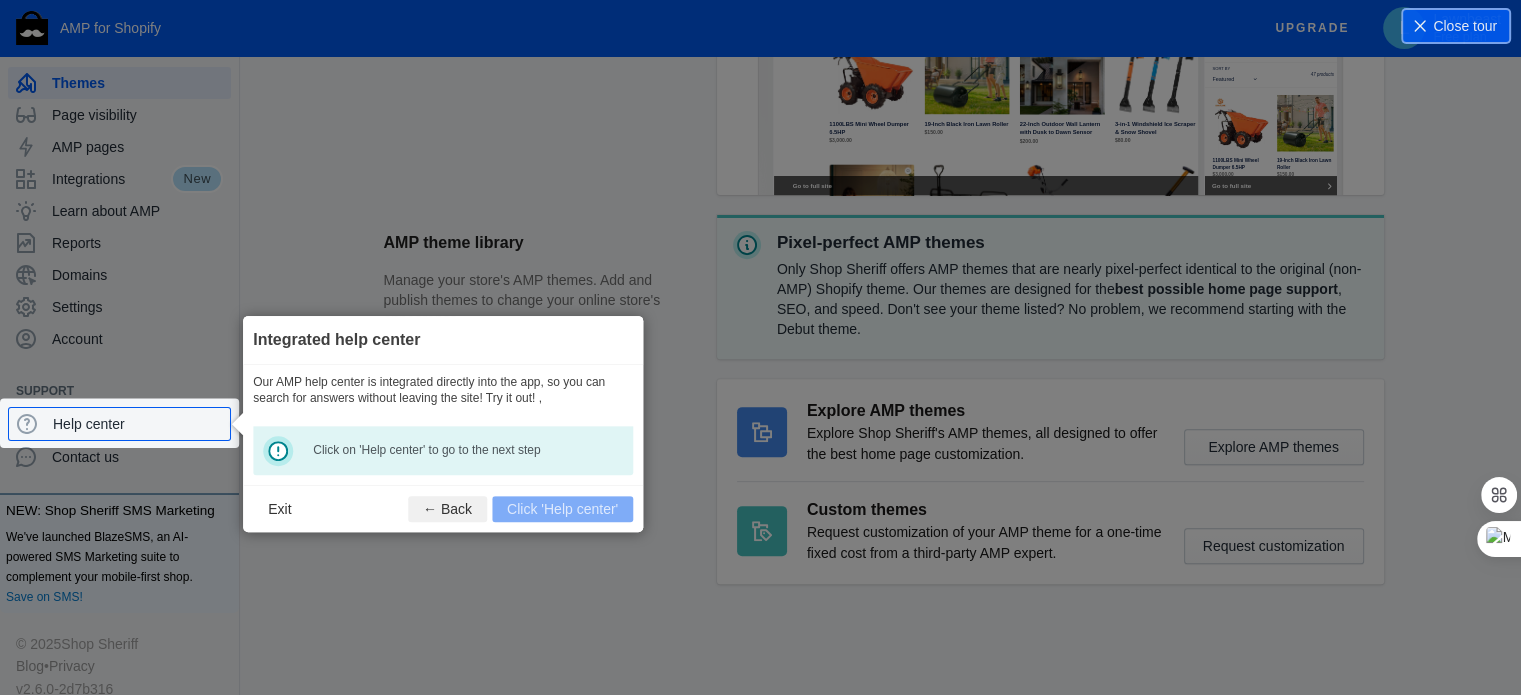 click on "Exit ←  Back Click 'Help center'" at bounding box center (443, 508) 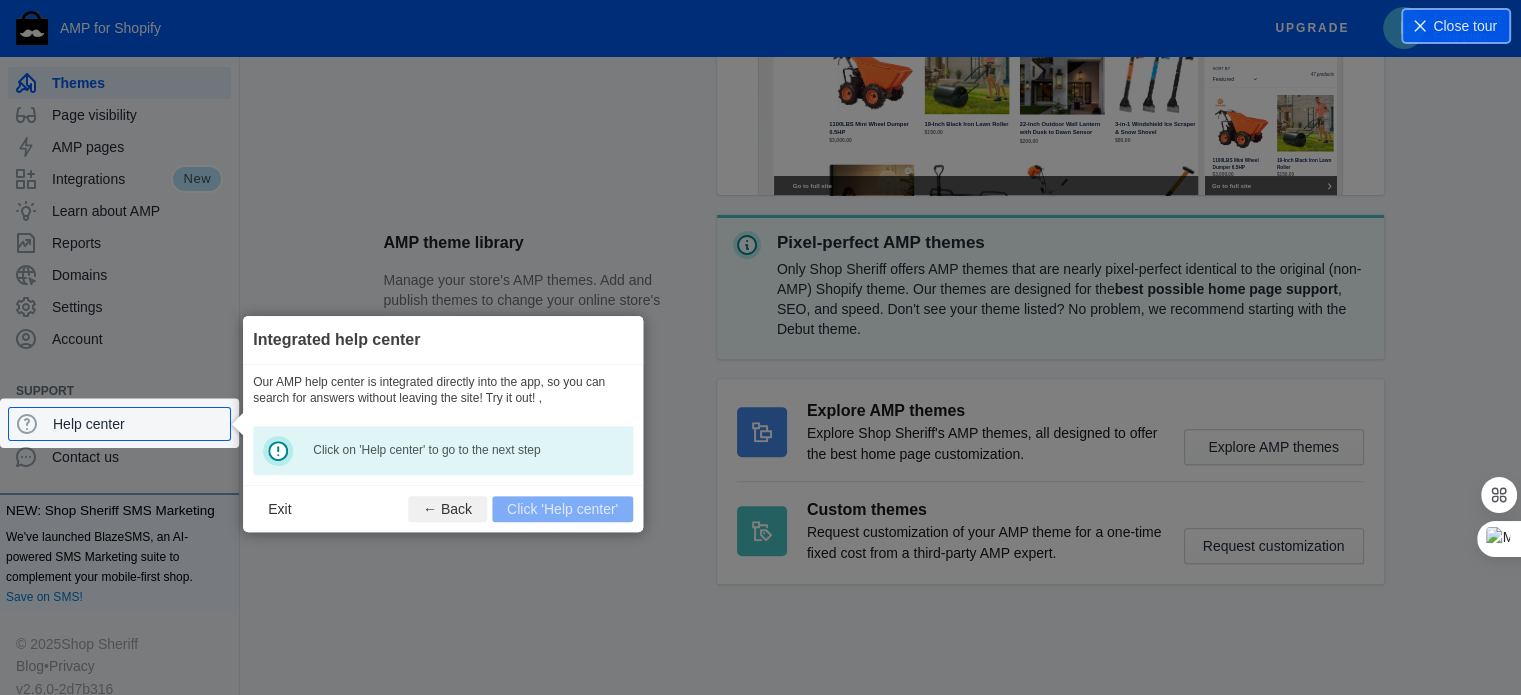 click on "Exit ←  Back Click 'Help center'" at bounding box center [443, 508] 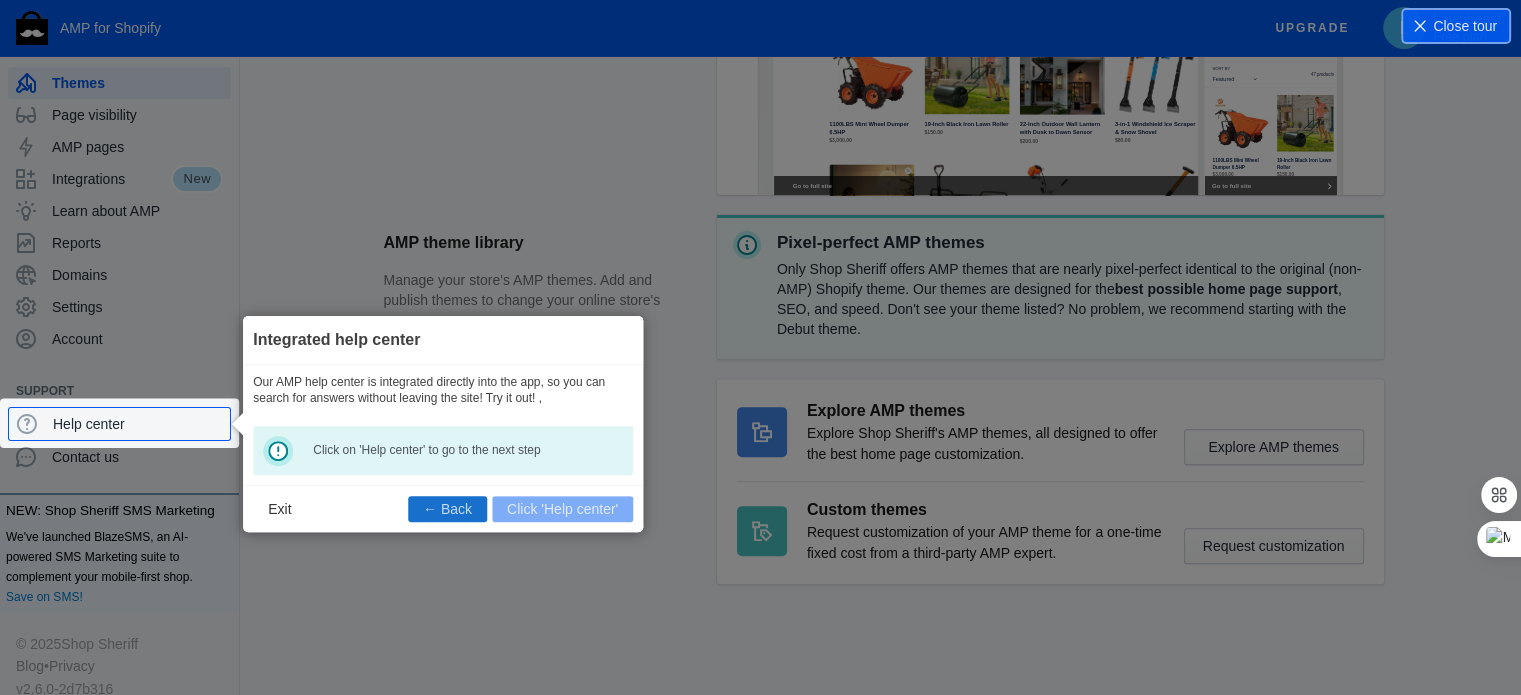 click on "←  Back" at bounding box center (447, 509) 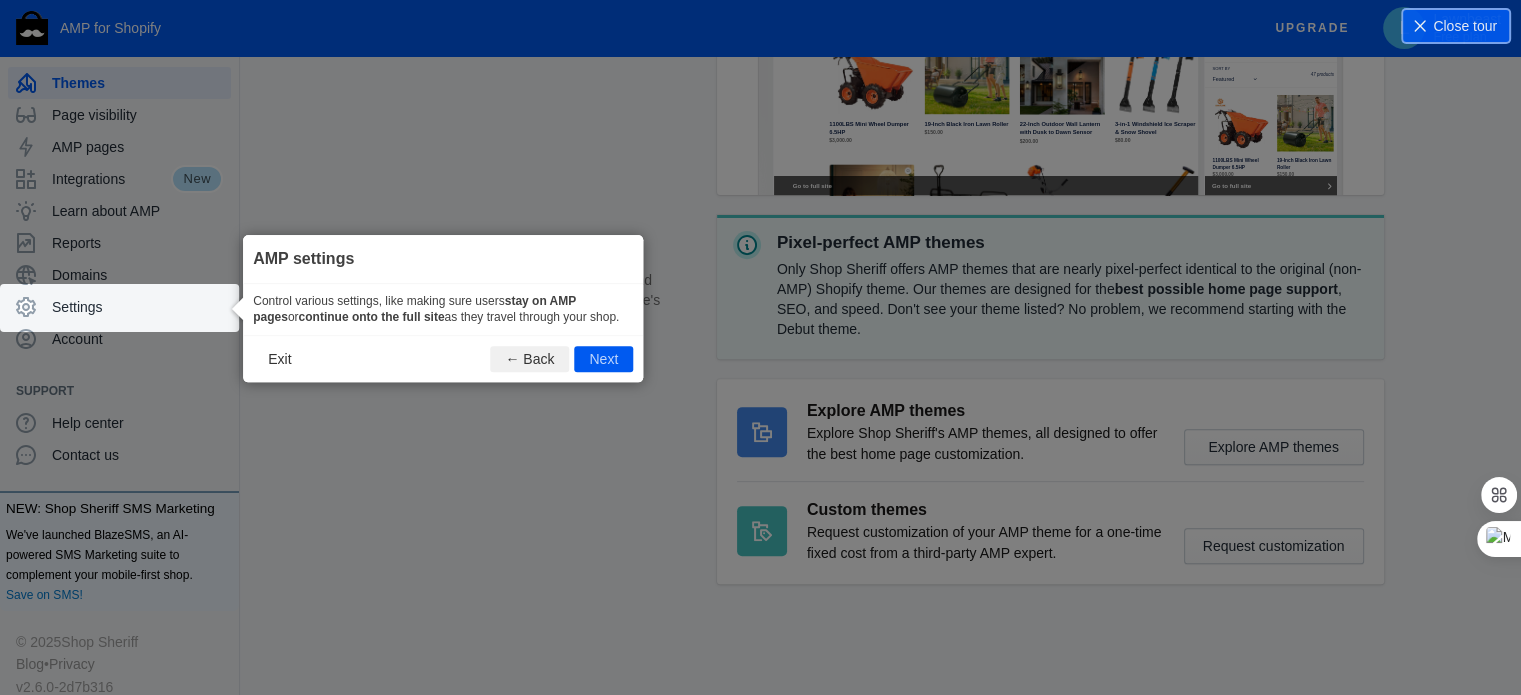 scroll, scrollTop: 36, scrollLeft: 0, axis: vertical 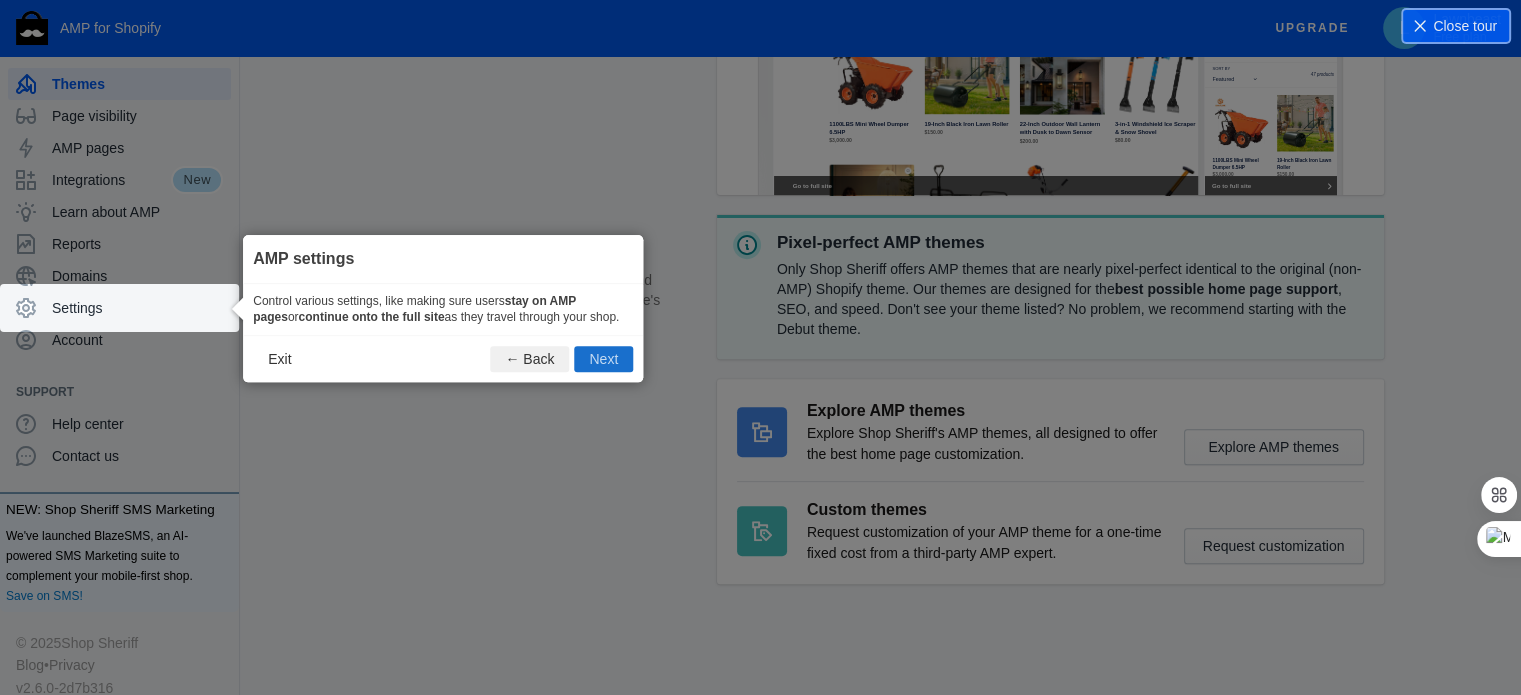 click on "Next" at bounding box center (603, 359) 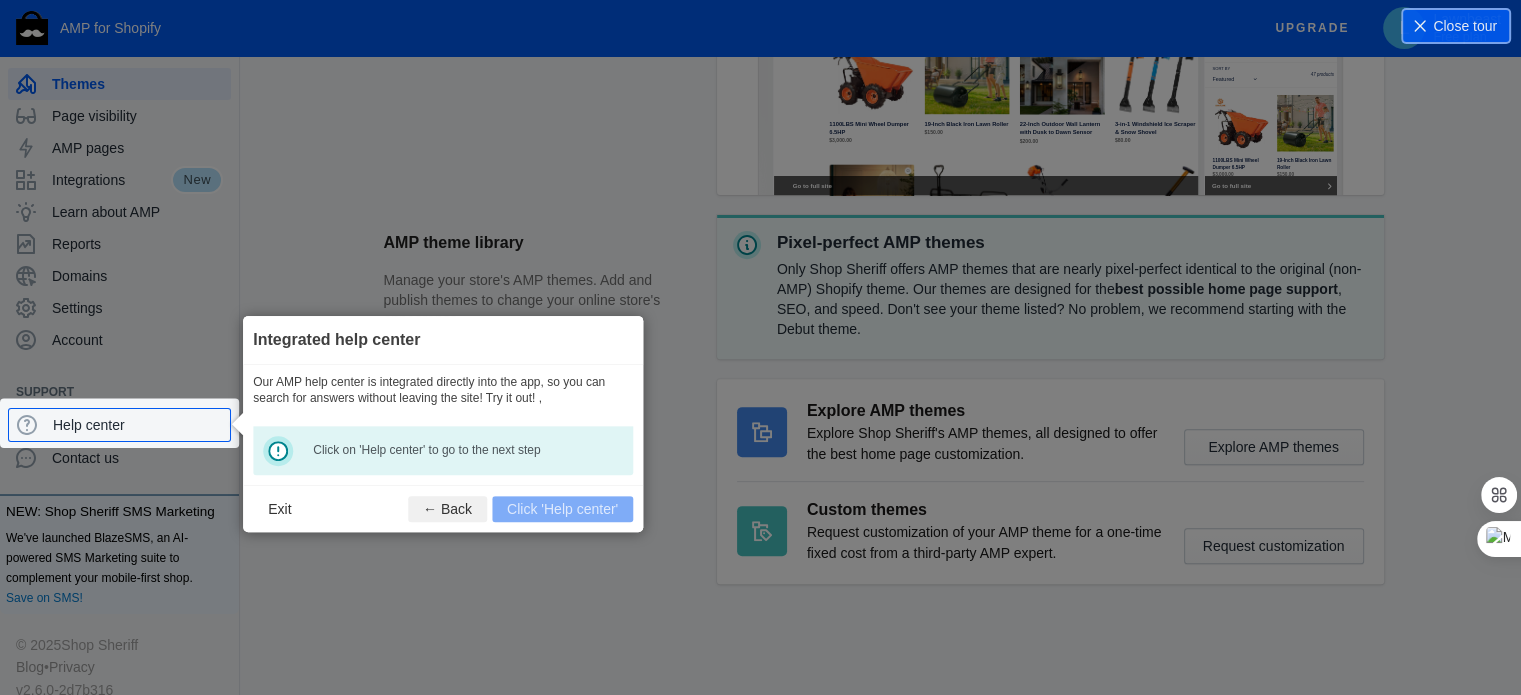 scroll, scrollTop: 37, scrollLeft: 0, axis: vertical 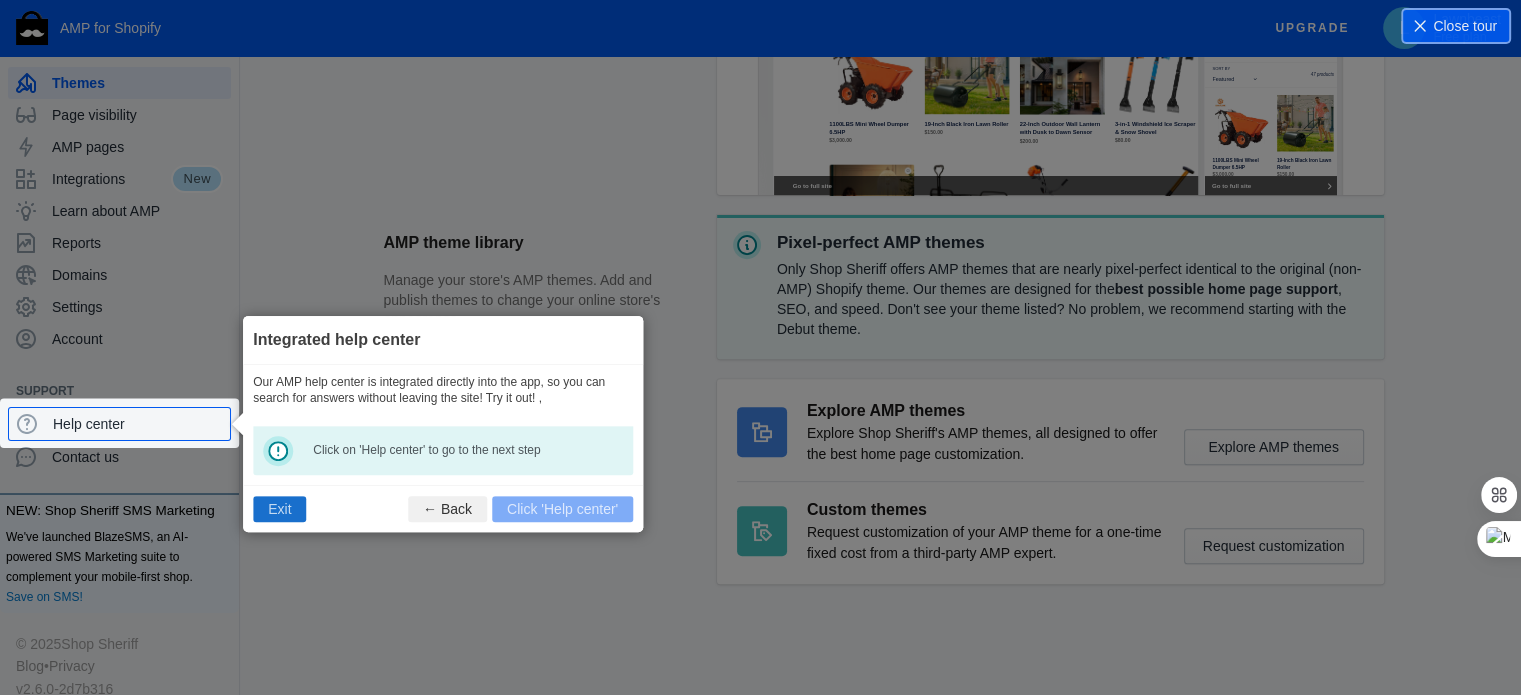 click on "Exit" at bounding box center [279, 509] 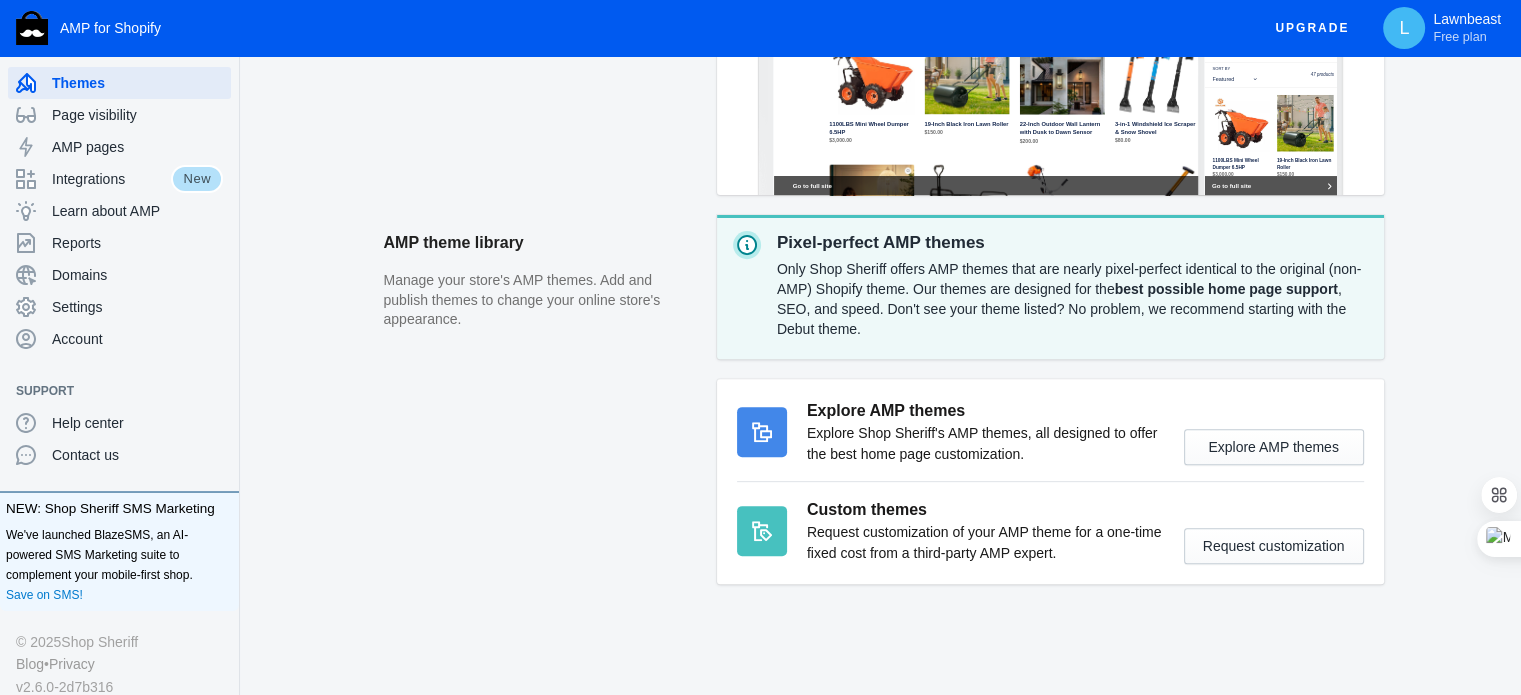scroll, scrollTop: 36, scrollLeft: 0, axis: vertical 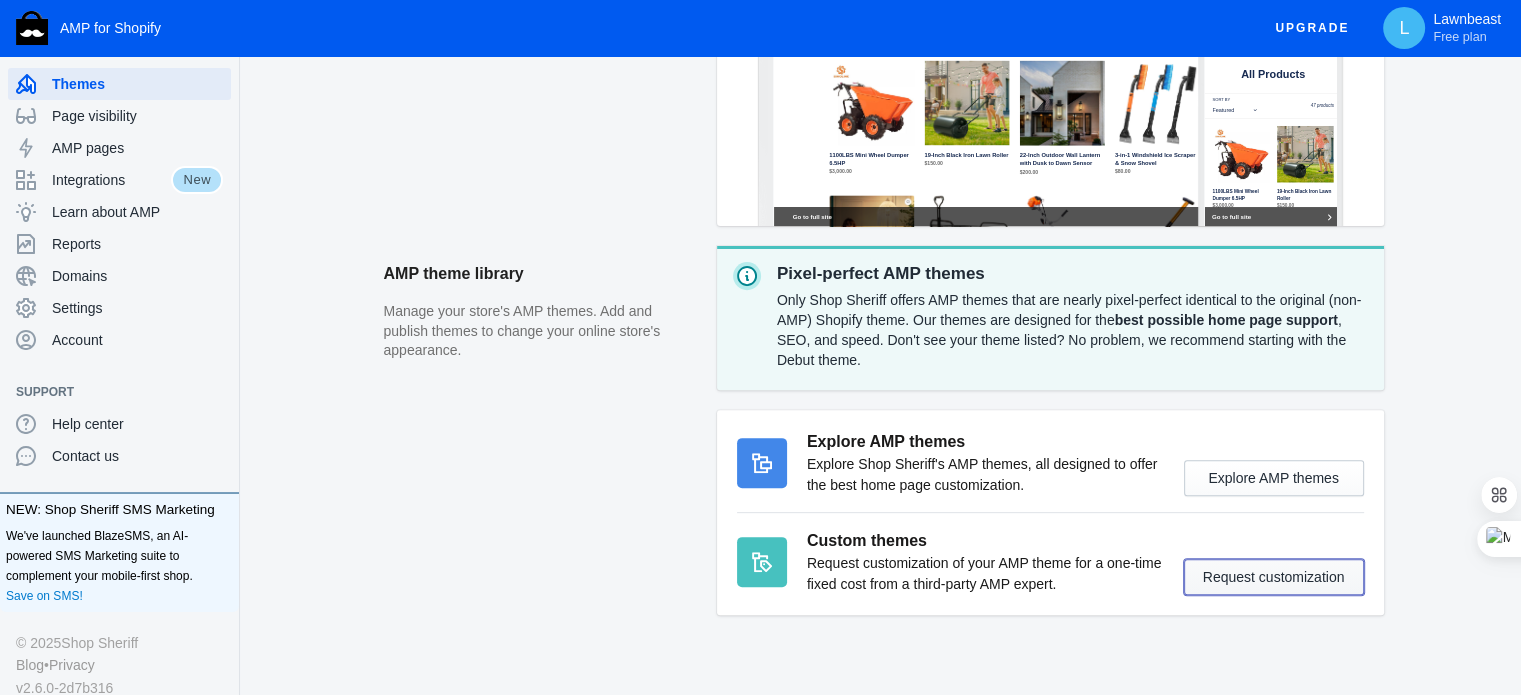 click on "Request customization" at bounding box center [1274, 577] 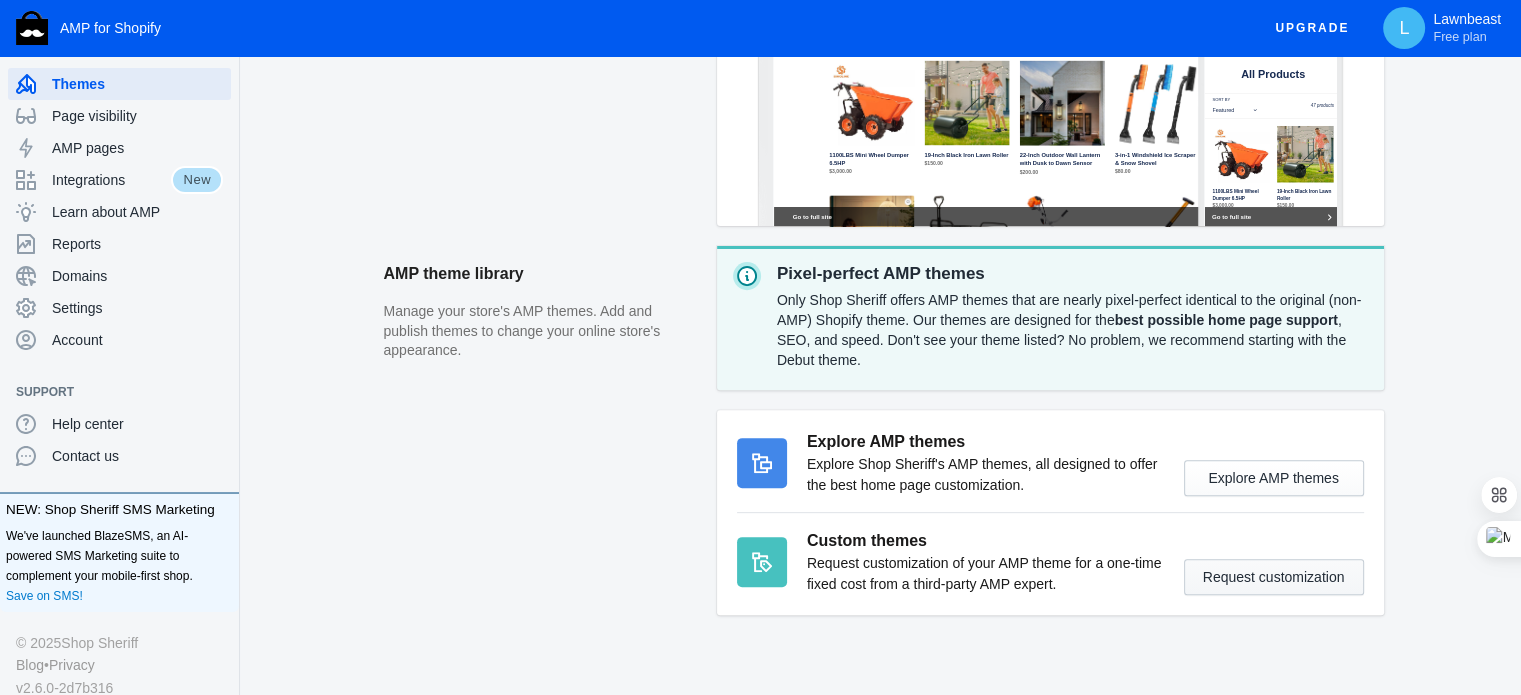 scroll, scrollTop: 0, scrollLeft: 0, axis: both 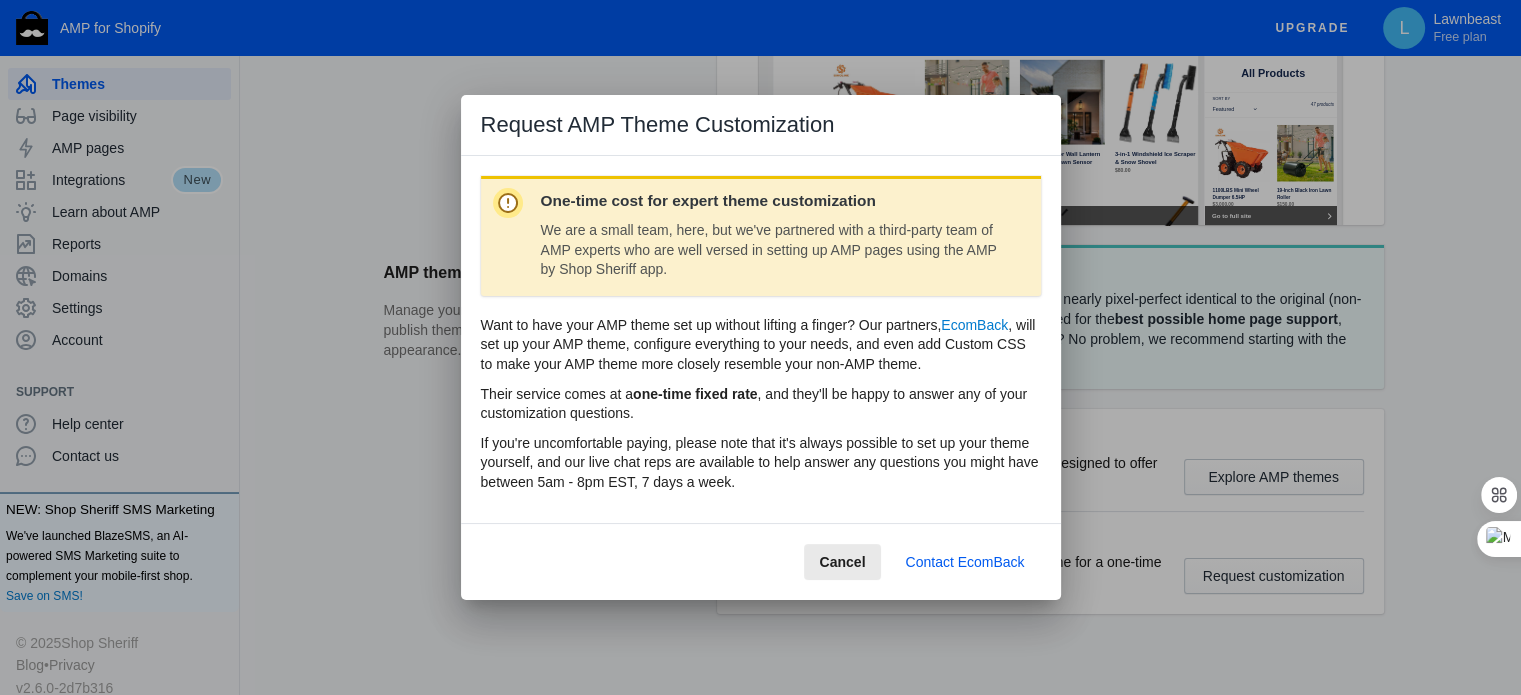 click on "Cancel" at bounding box center (843, 562) 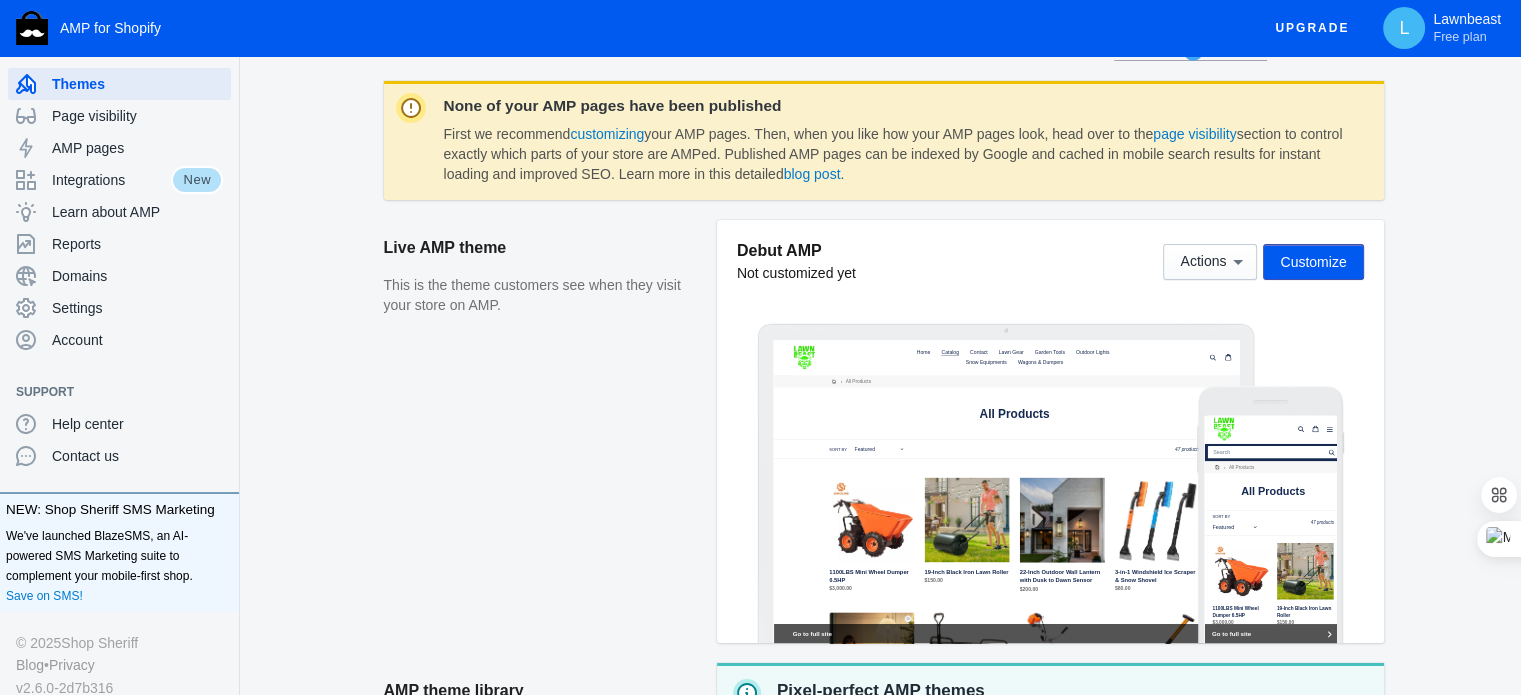 scroll, scrollTop: 0, scrollLeft: 0, axis: both 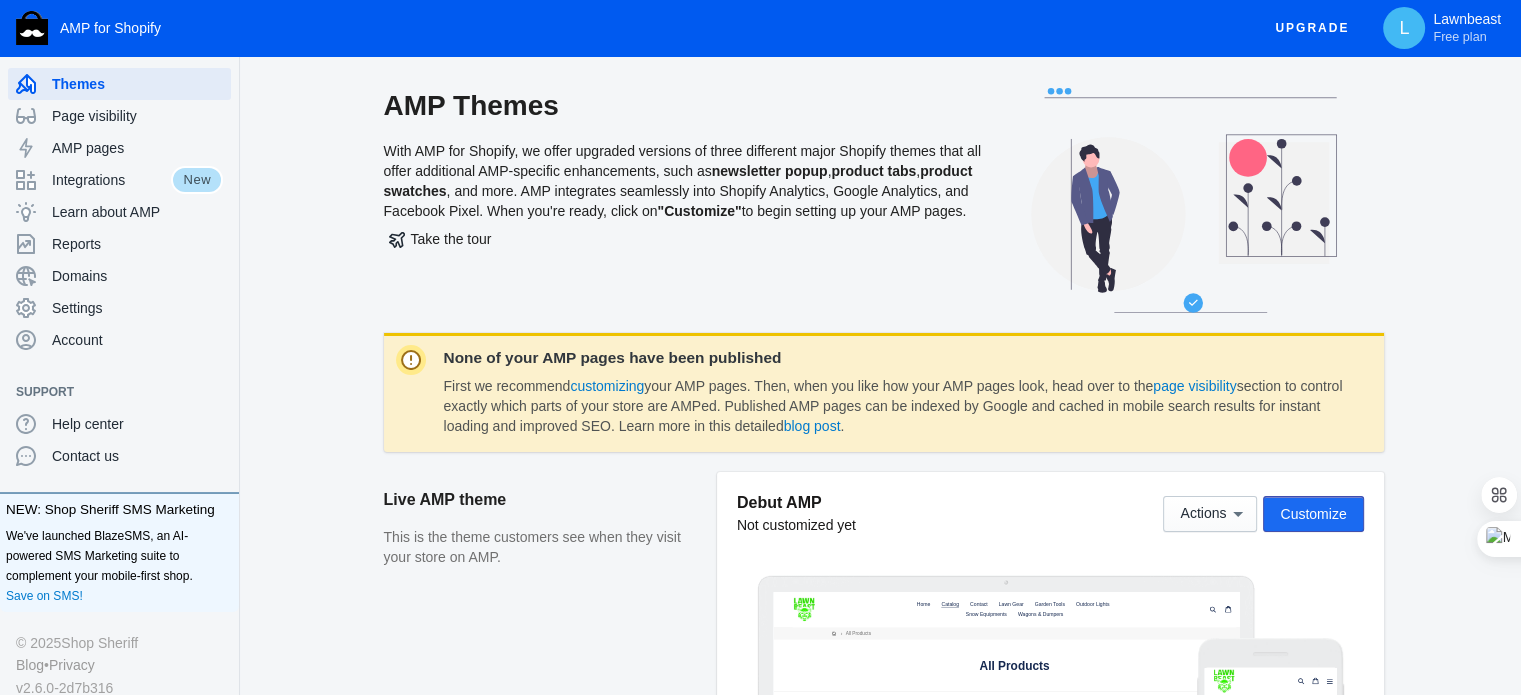 click on "Customize" at bounding box center [1313, 514] 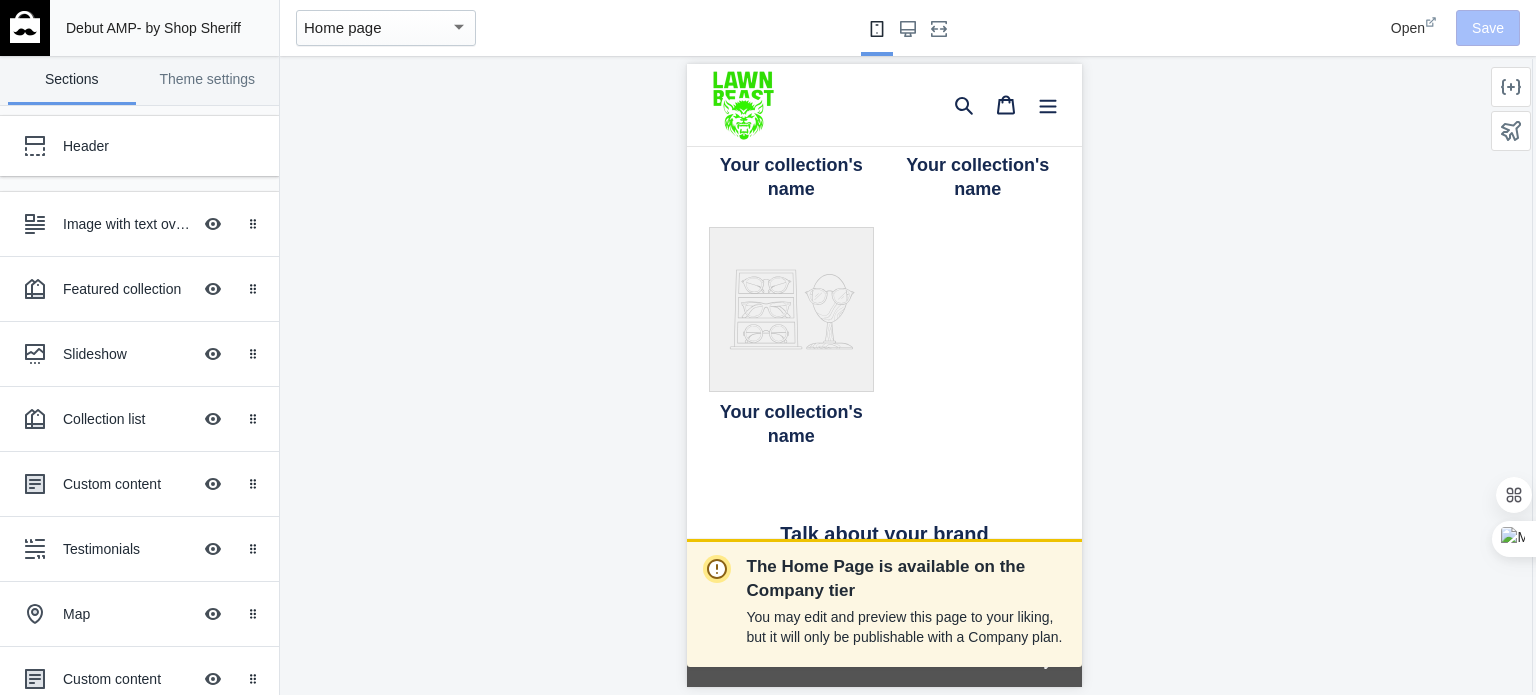scroll, scrollTop: 1874, scrollLeft: 0, axis: vertical 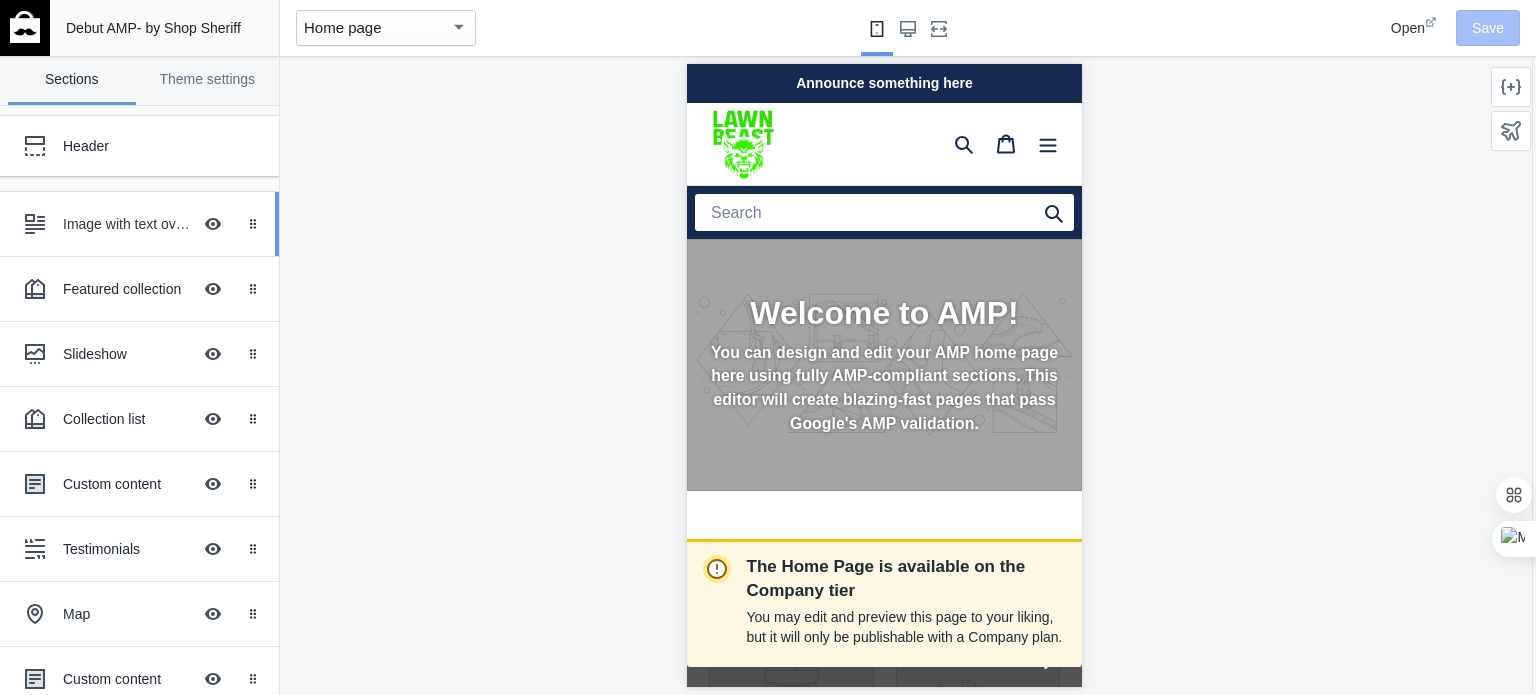 click on "Image with text overlay" at bounding box center [127, 224] 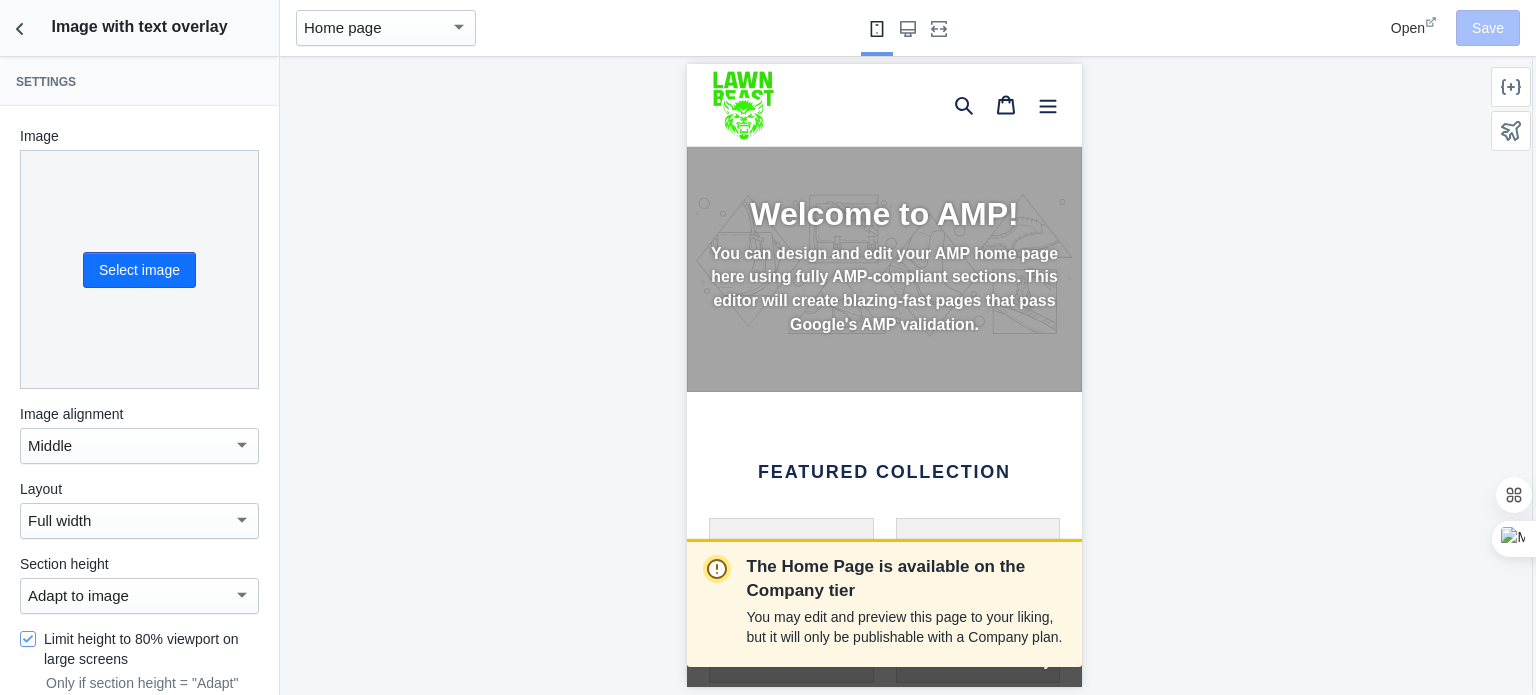 scroll, scrollTop: 174, scrollLeft: 0, axis: vertical 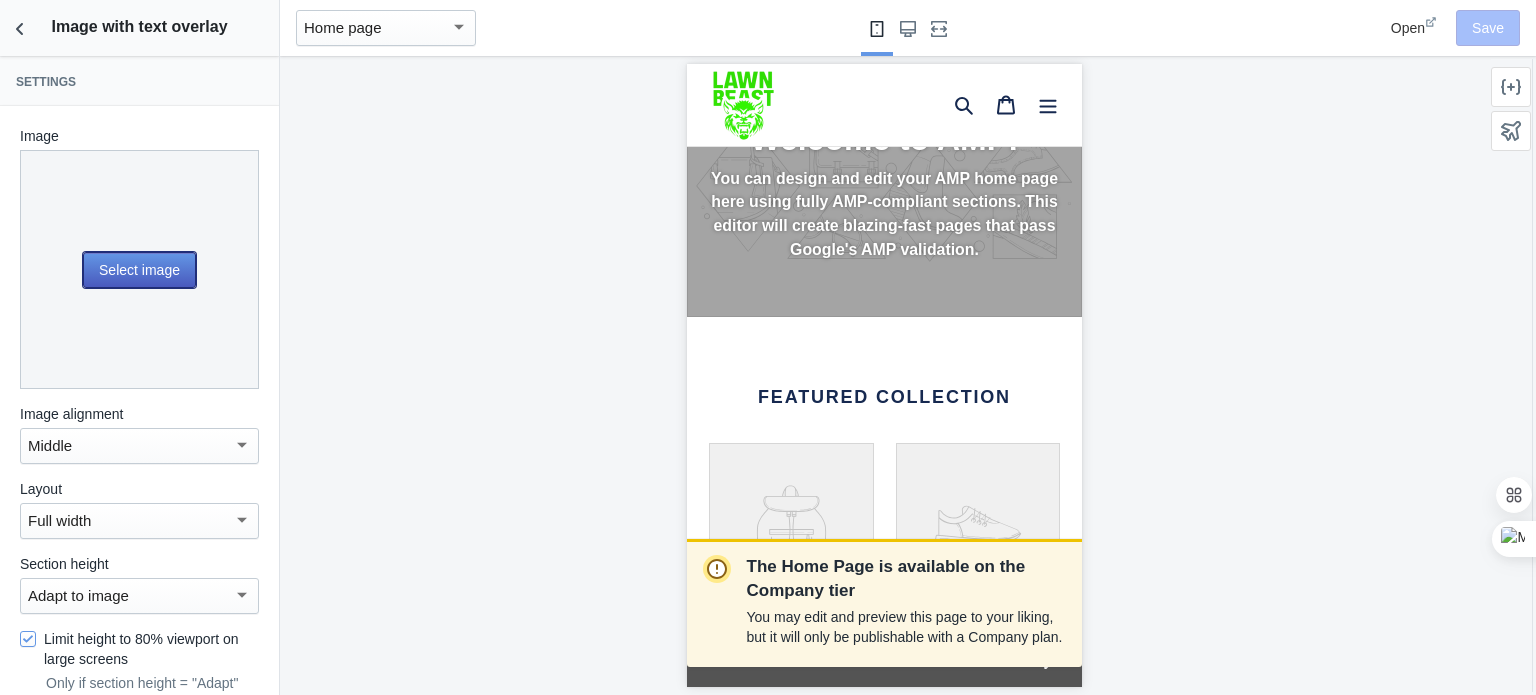 click on "Select image" at bounding box center (139, 270) 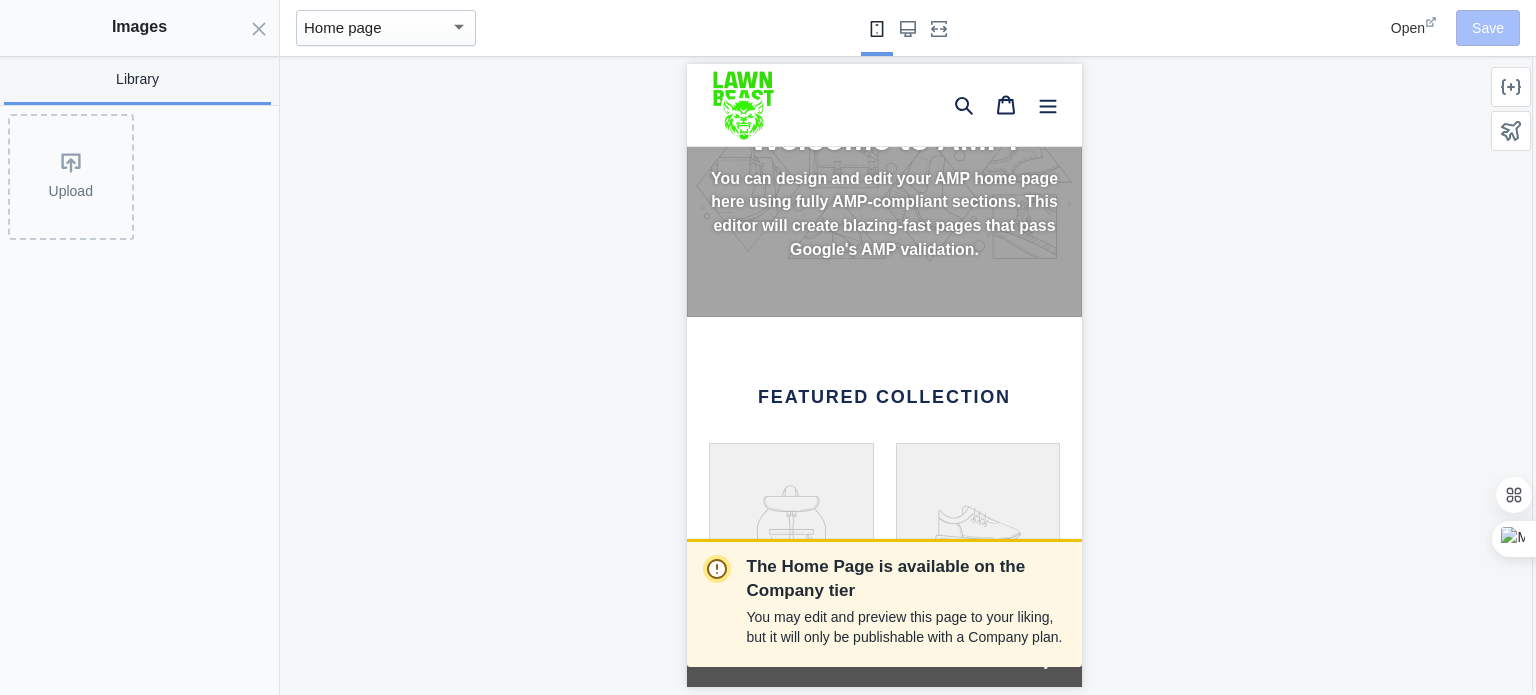 scroll, scrollTop: 0, scrollLeft: 0, axis: both 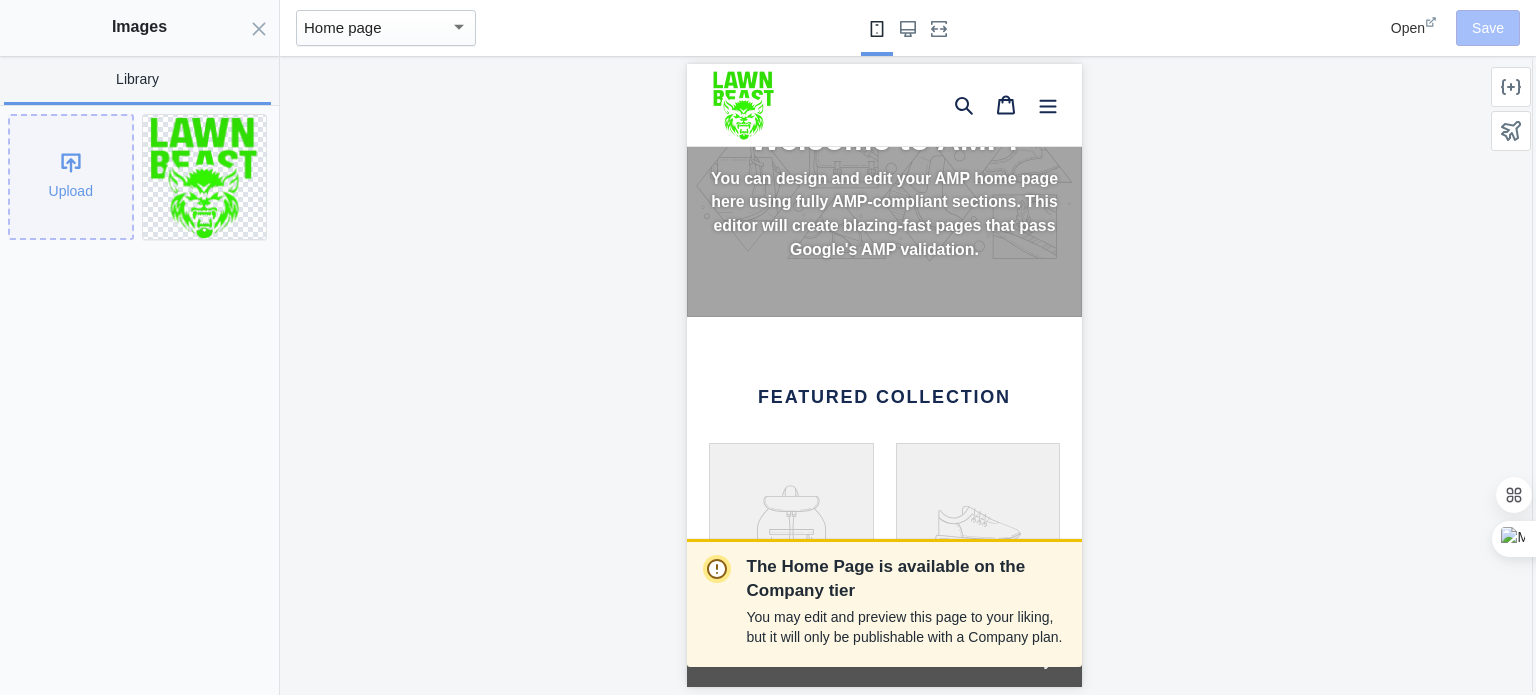 click on "Upload" 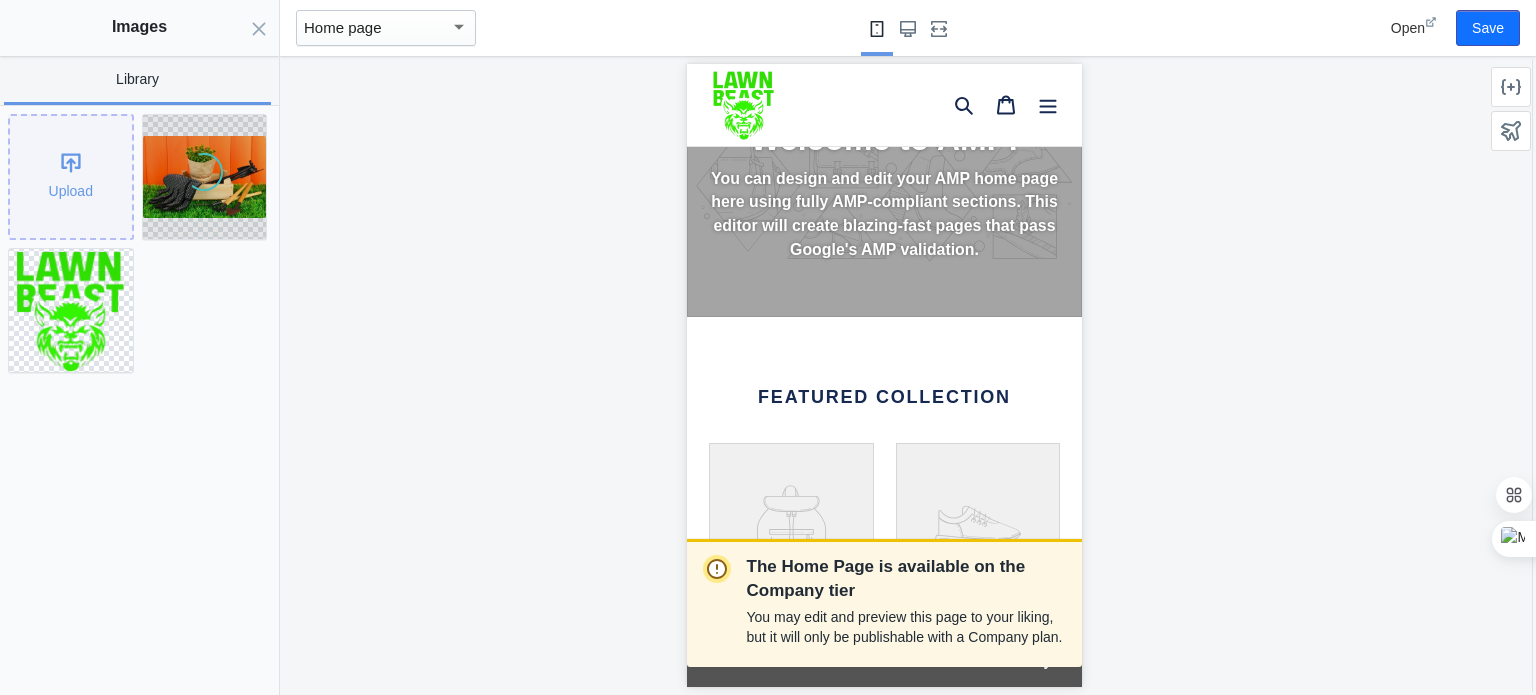 scroll, scrollTop: 0, scrollLeft: 0, axis: both 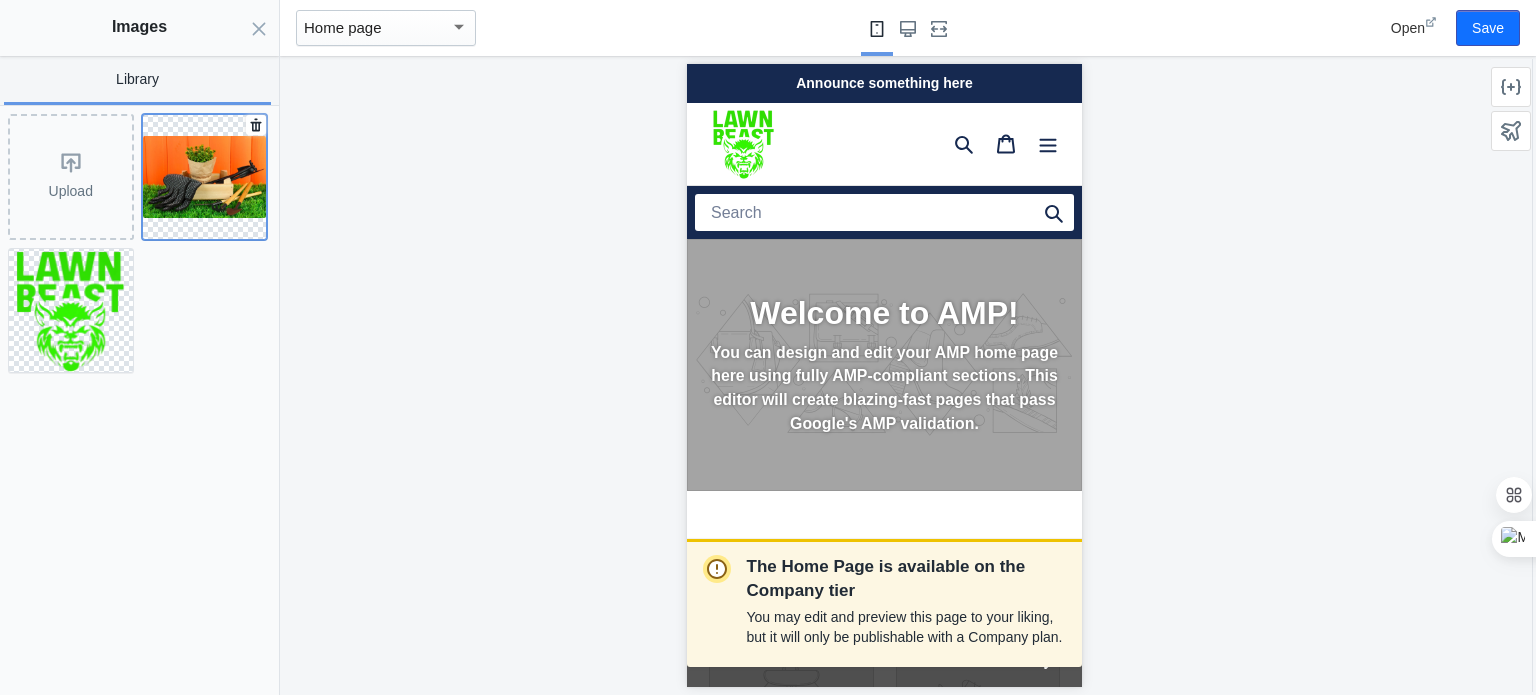 click 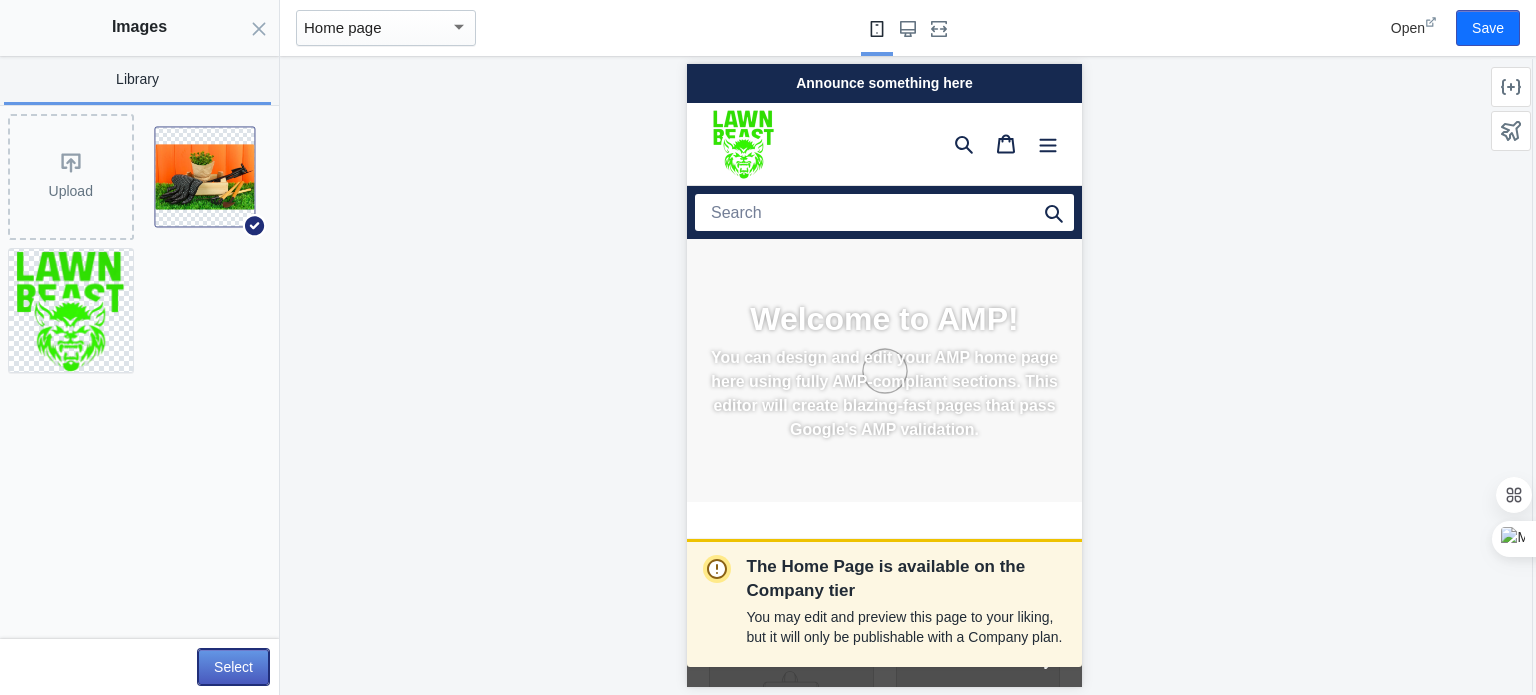 click on "Select" 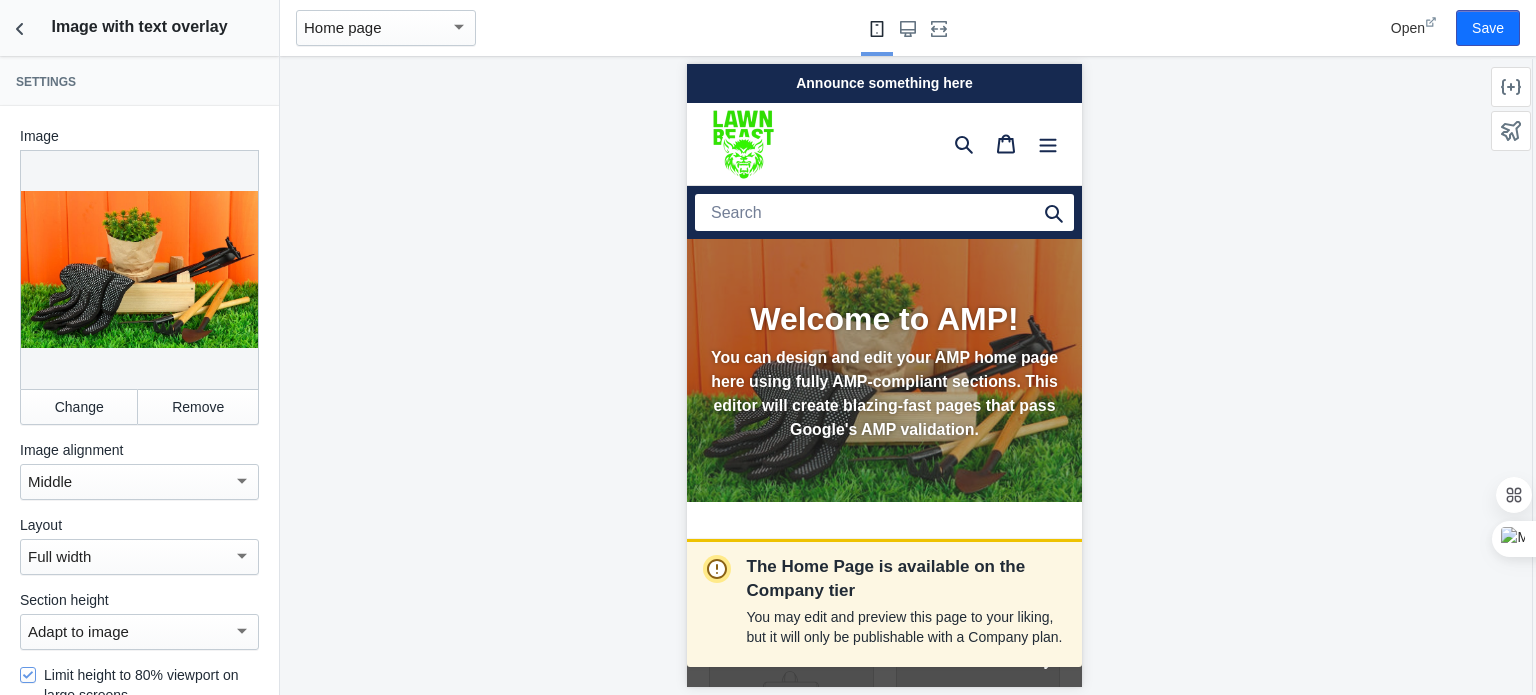 scroll, scrollTop: 0, scrollLeft: 70, axis: horizontal 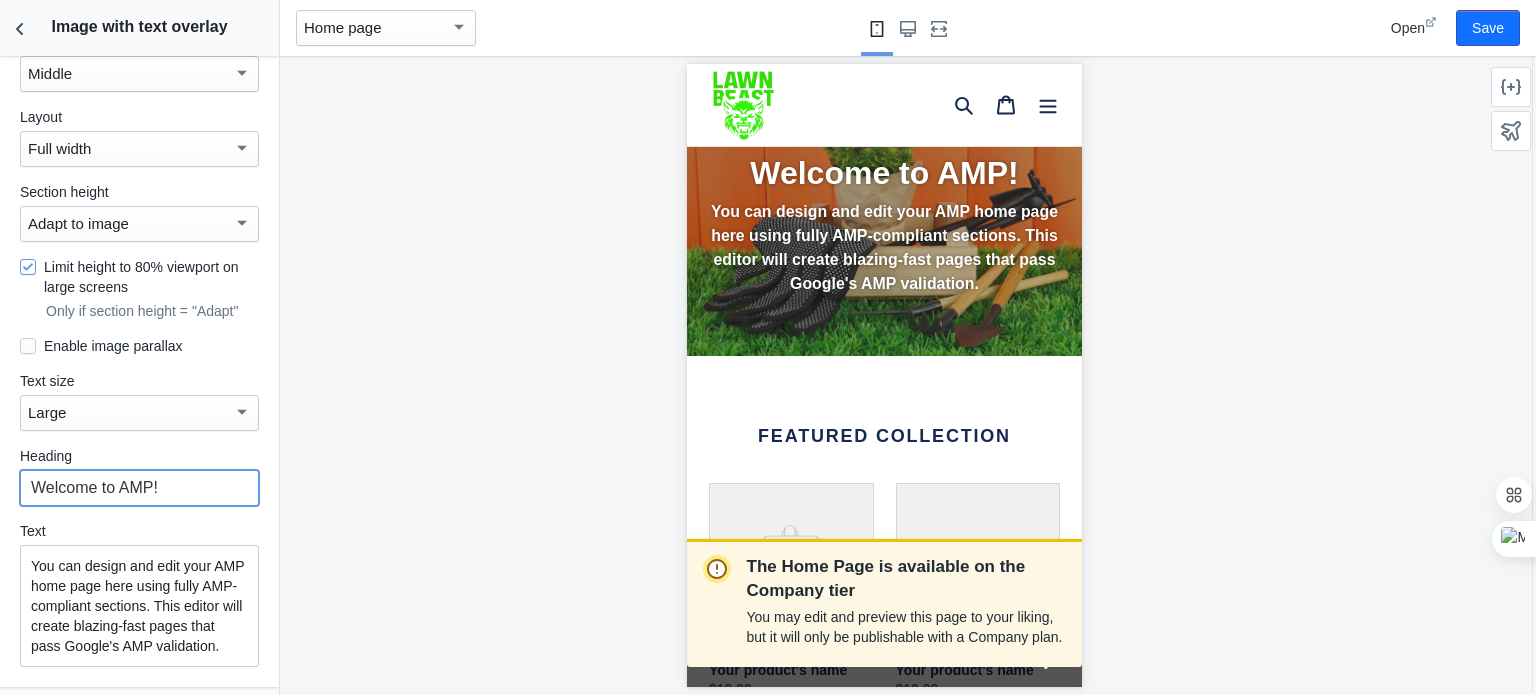 click on "Welcome to AMP!" at bounding box center [139, 488] 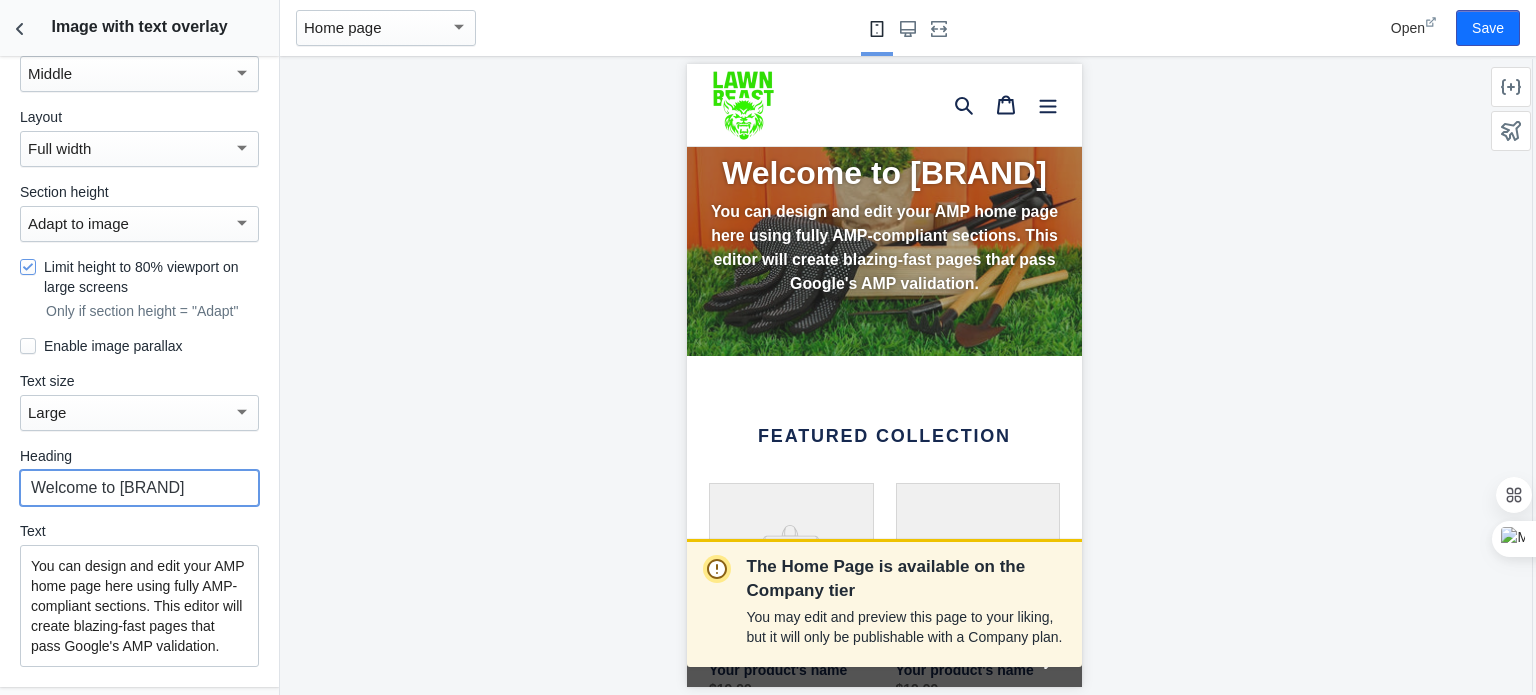 scroll, scrollTop: 0, scrollLeft: 0, axis: both 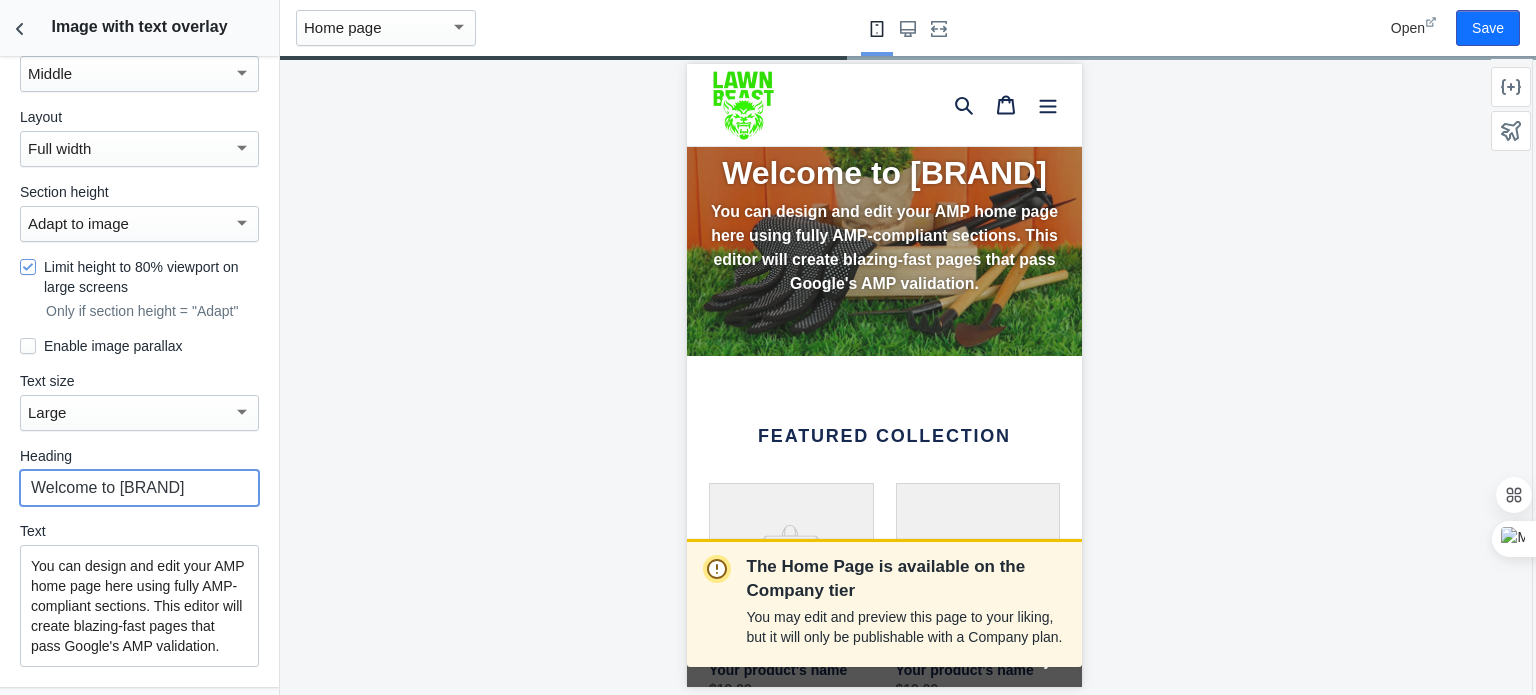 type on "Welcome to [BRAND]" 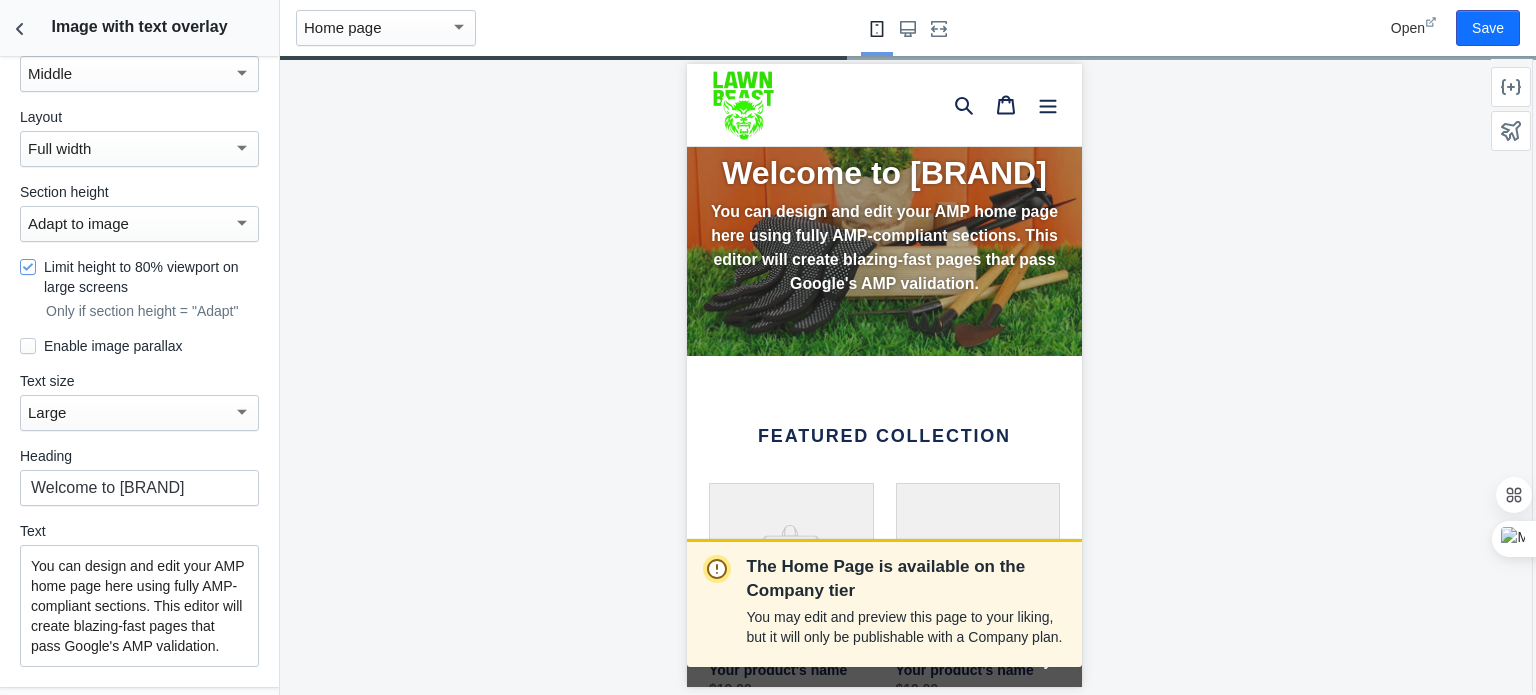 click on "You can design and edit your AMP home page here using fully AMP-compliant sections. This editor will create blazing-fast pages that pass Google's AMP validation." at bounding box center (139, 606) 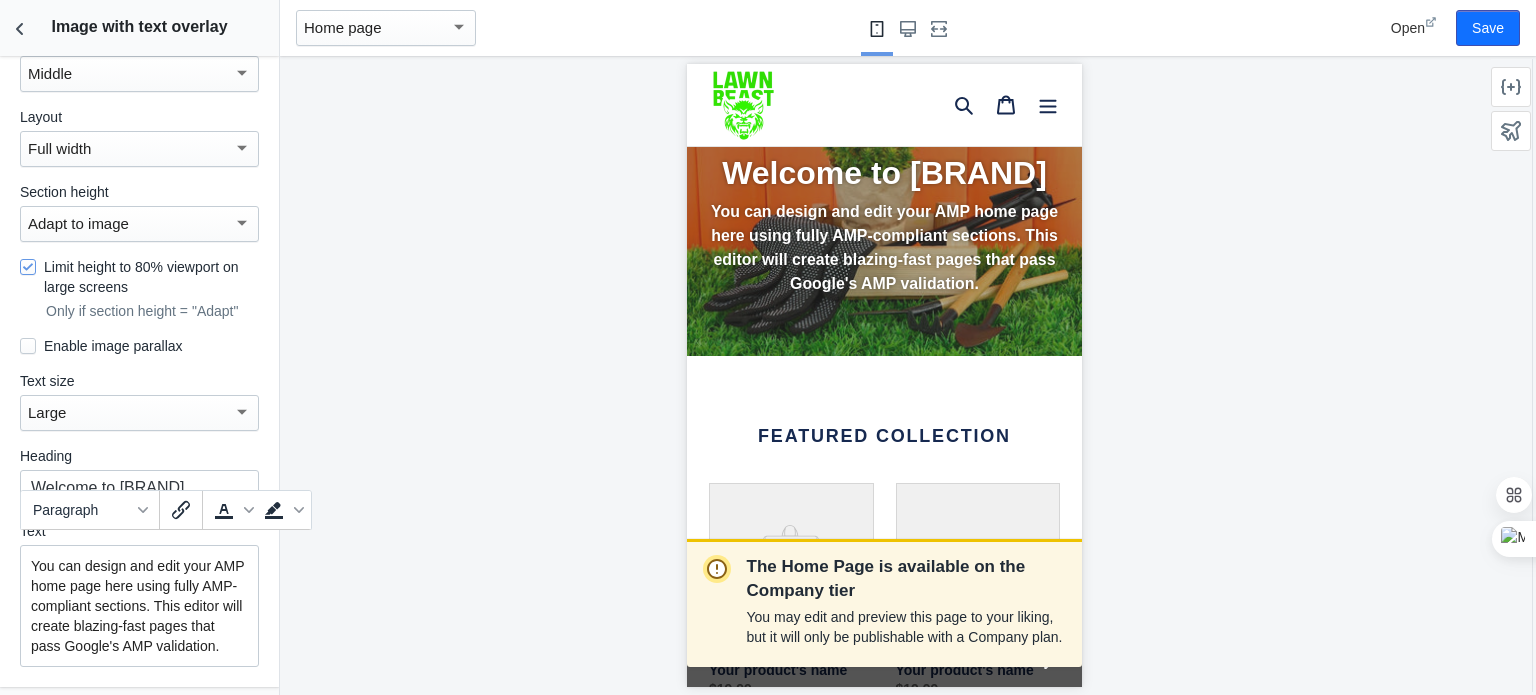 click on "You can design and edit your AMP home page here using fully AMP-compliant sections. This editor will create blazing-fast pages that pass Google's AMP validation." at bounding box center (139, 606) 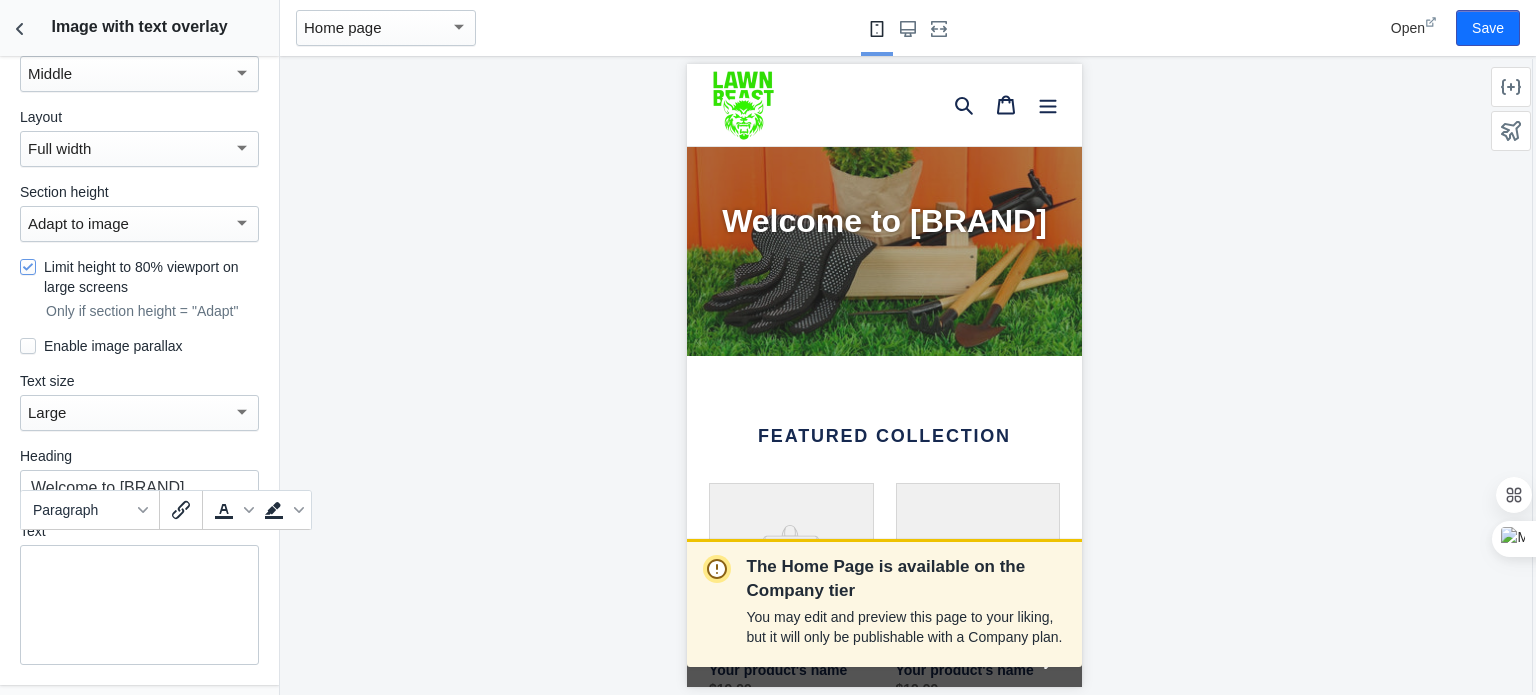 scroll, scrollTop: 0, scrollLeft: 336, axis: horizontal 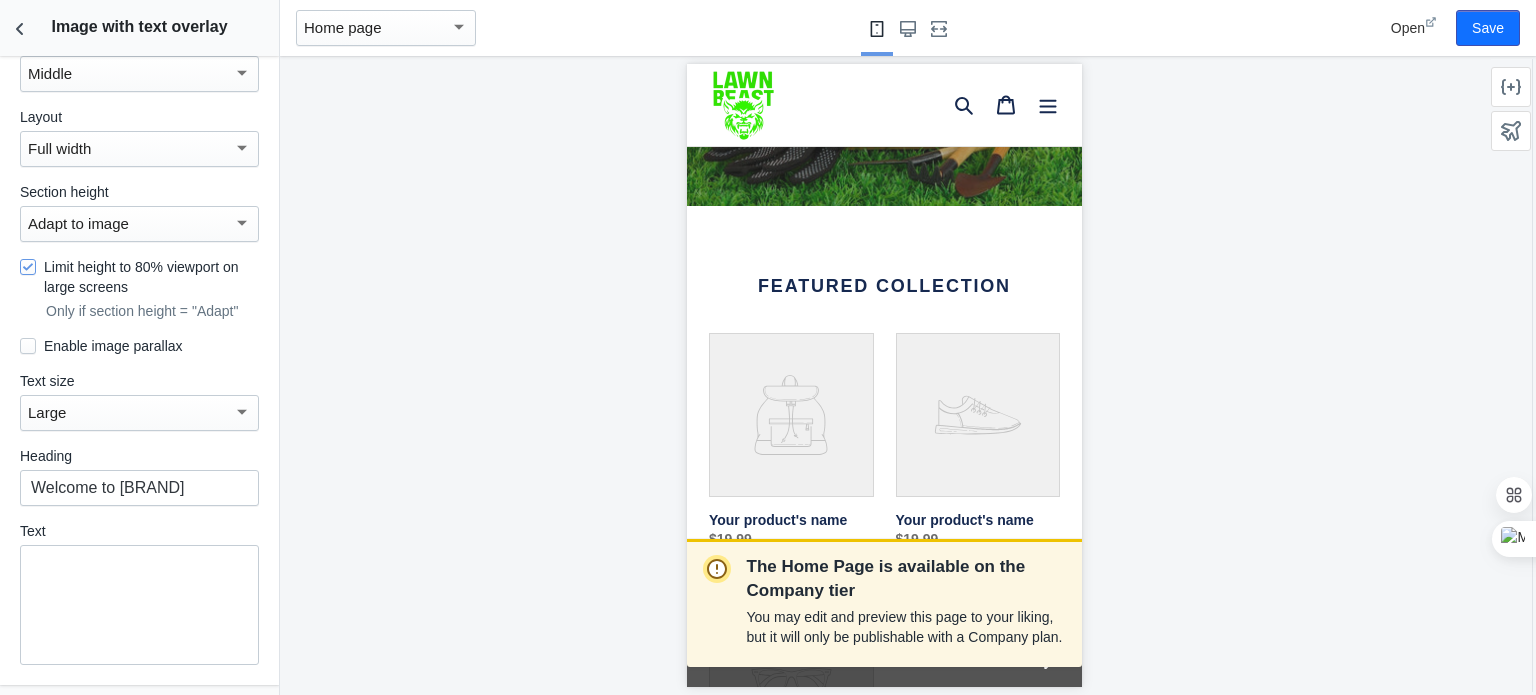 click on "Featured collection              Your product's name           Your product's name                       Regular price        $19.99            Sale price        $19.99        Regular price        $19.99          Badges       Sale       Sold out               Unit price                   Your product's name           Your product's name                       Regular price        $19.99            Sale price        $19.99        Regular price        $19.99          Badges       Sale       Sold out               Unit price                   Your product's name           Your product's name                       Regular price        $19.99            Sale price        $19.99        Regular price        $19.99          Badges       Sale       Sold out               Unit price                    View all" at bounding box center [883, 592] 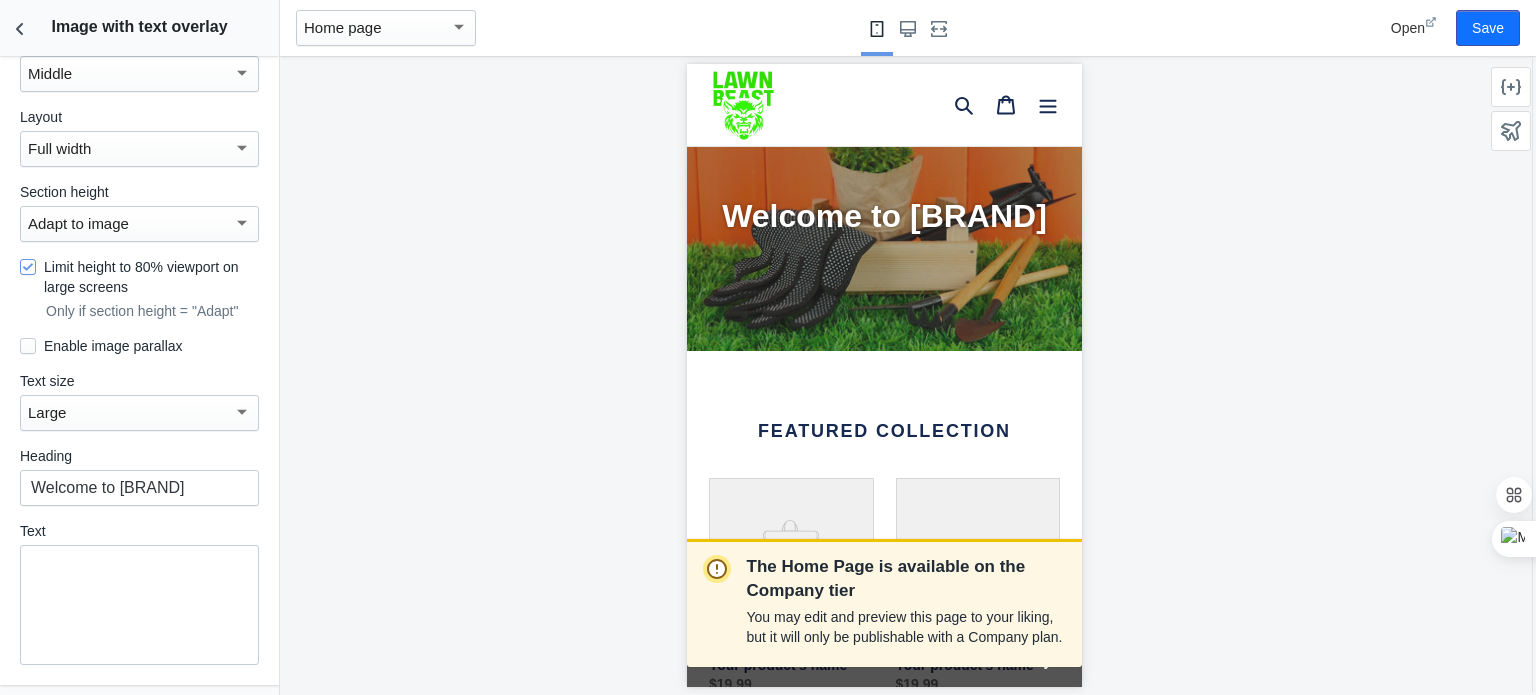 scroll, scrollTop: 119, scrollLeft: 0, axis: vertical 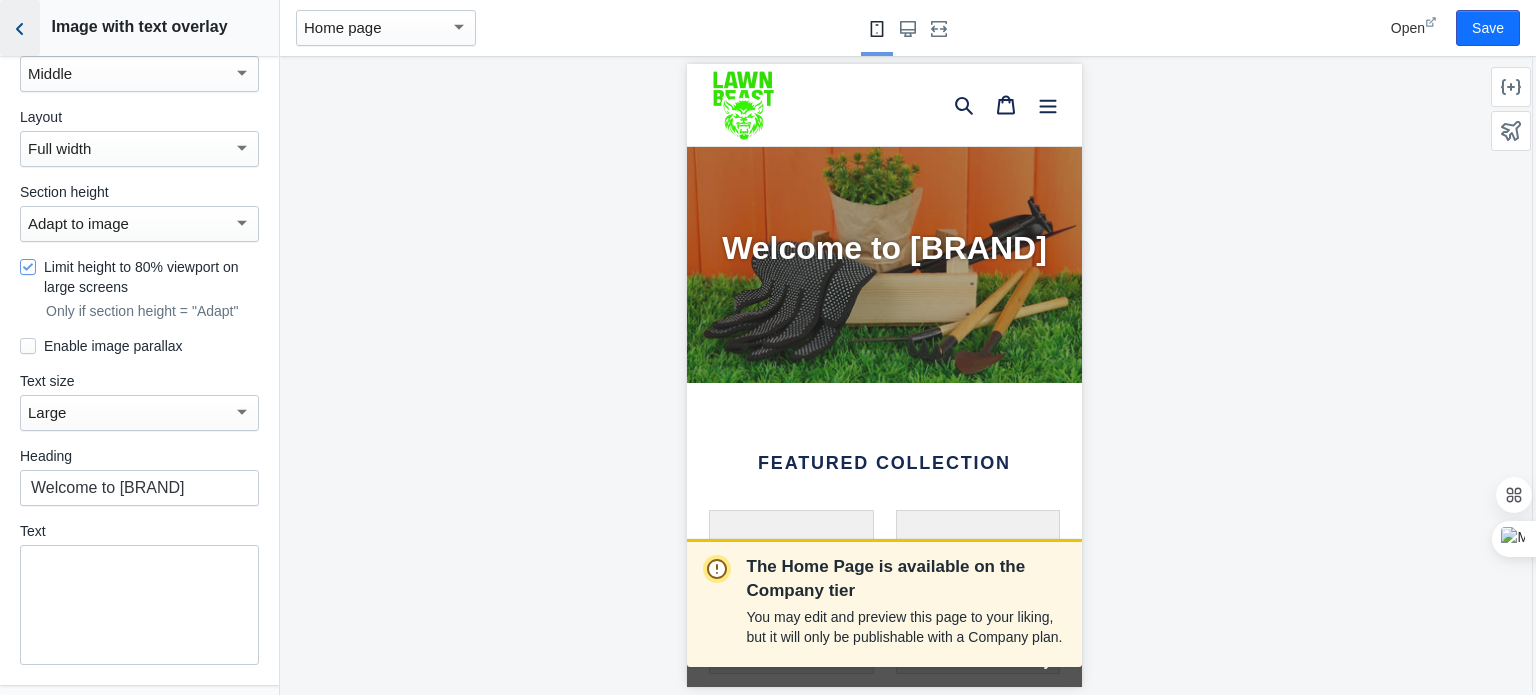click 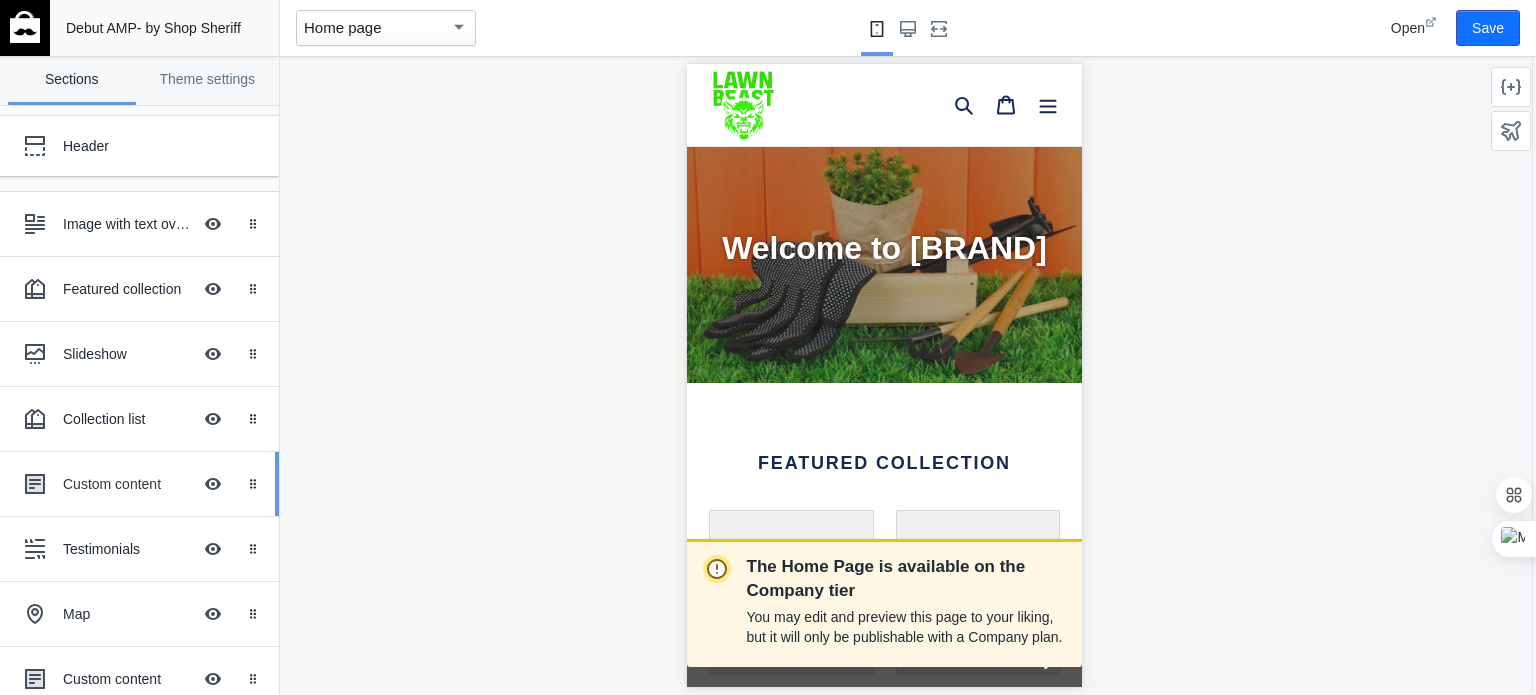 scroll, scrollTop: 224, scrollLeft: 0, axis: vertical 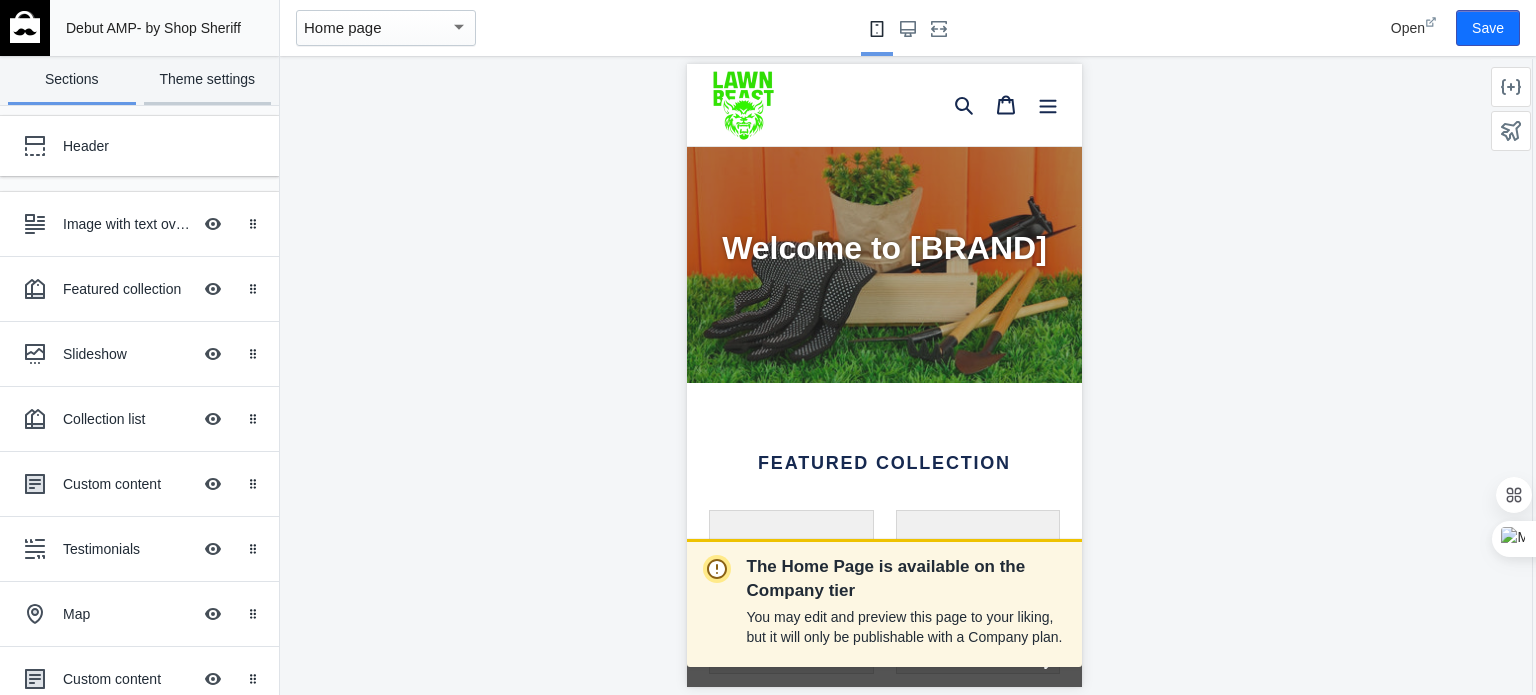 click on "Theme settings" at bounding box center (208, 80) 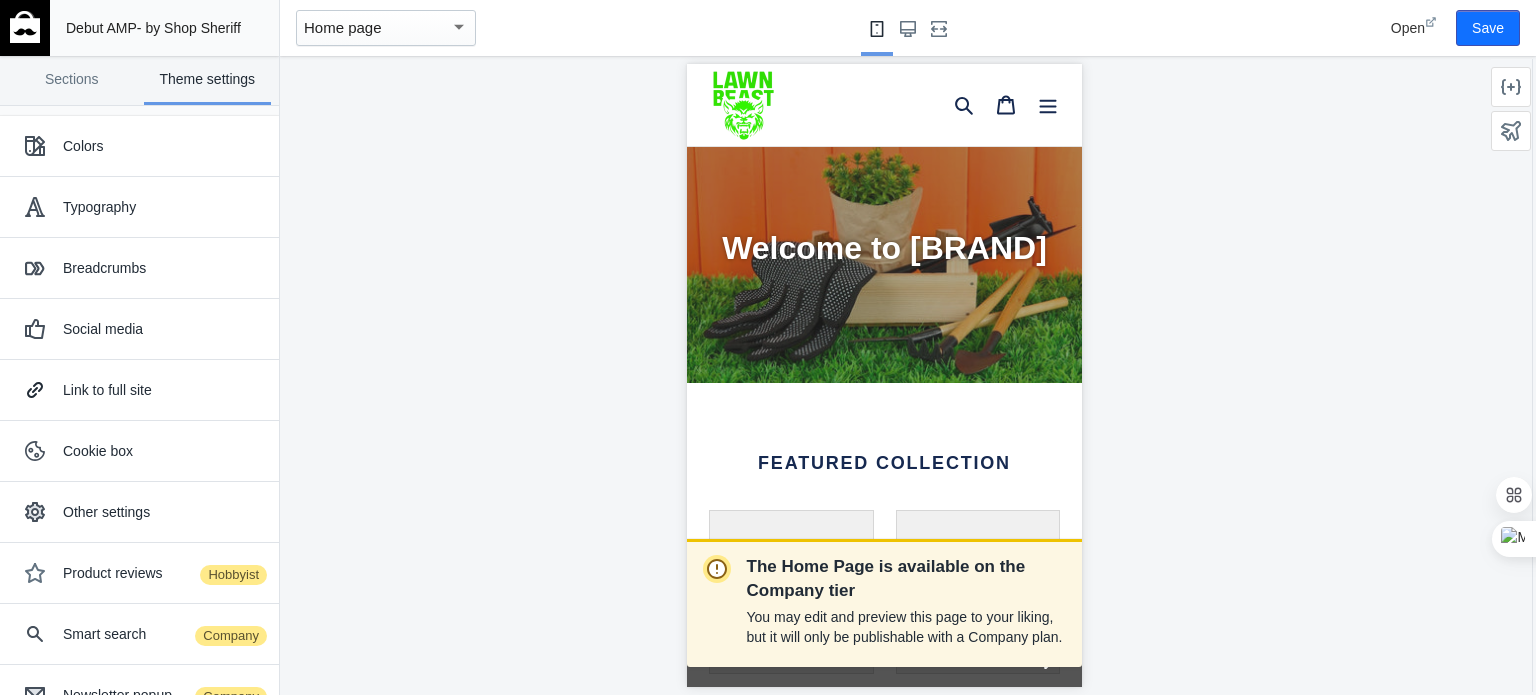 scroll, scrollTop: 0, scrollLeft: 0, axis: both 